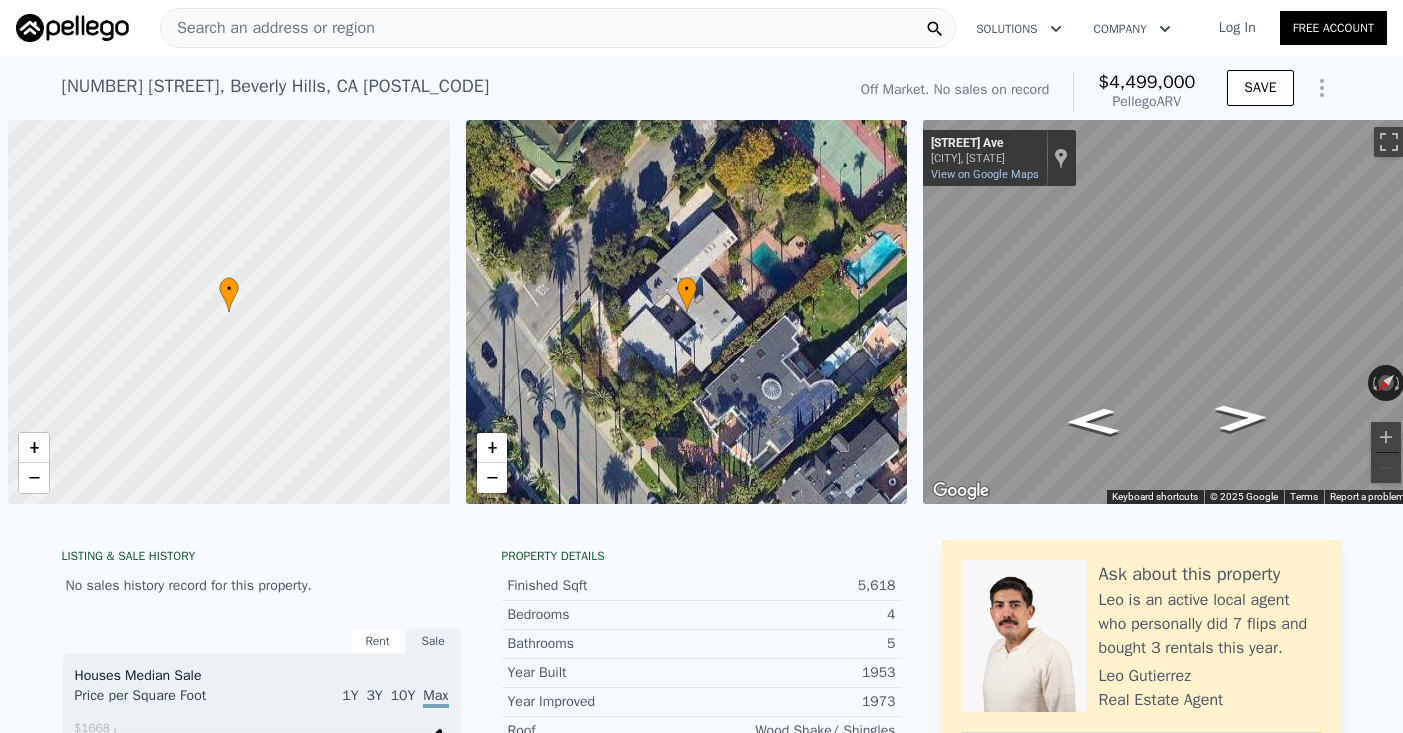 scroll, scrollTop: 0, scrollLeft: 0, axis: both 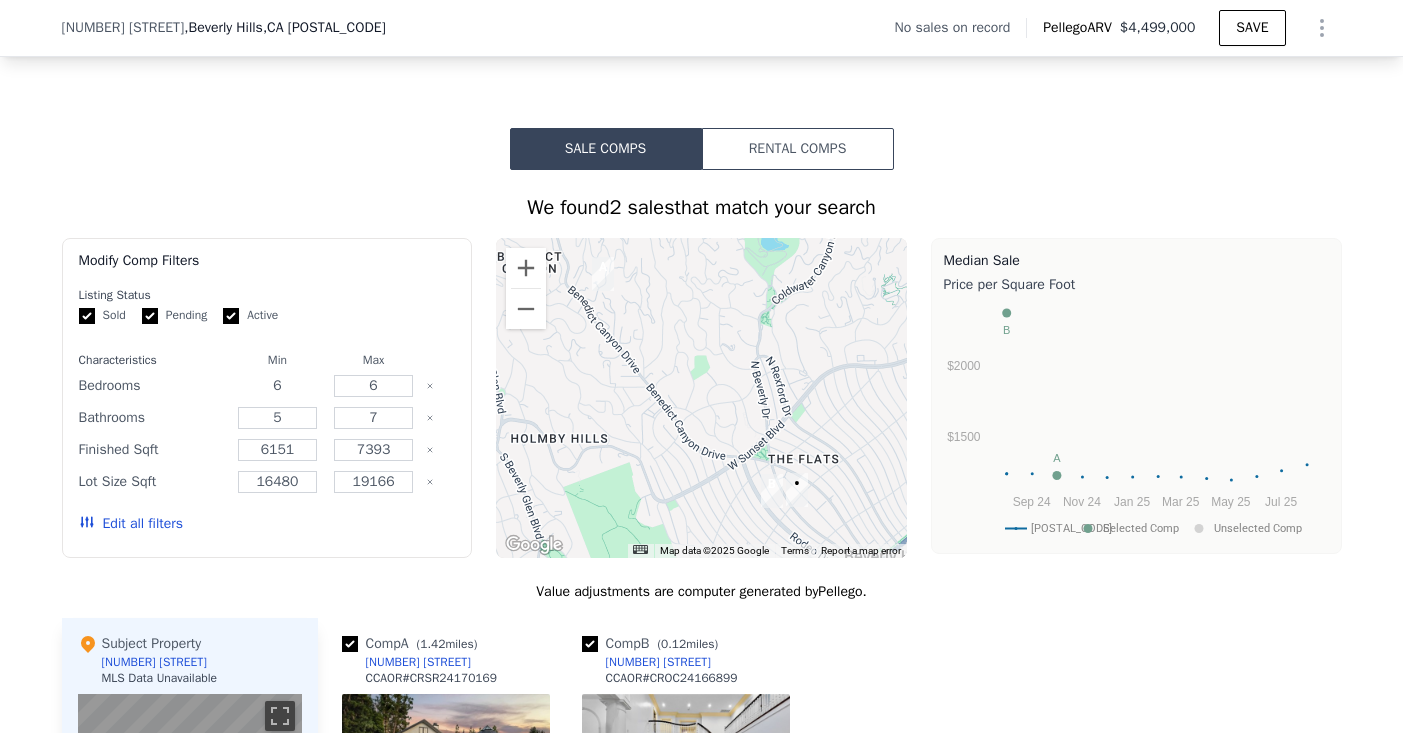 click on "6" at bounding box center [277, 386] 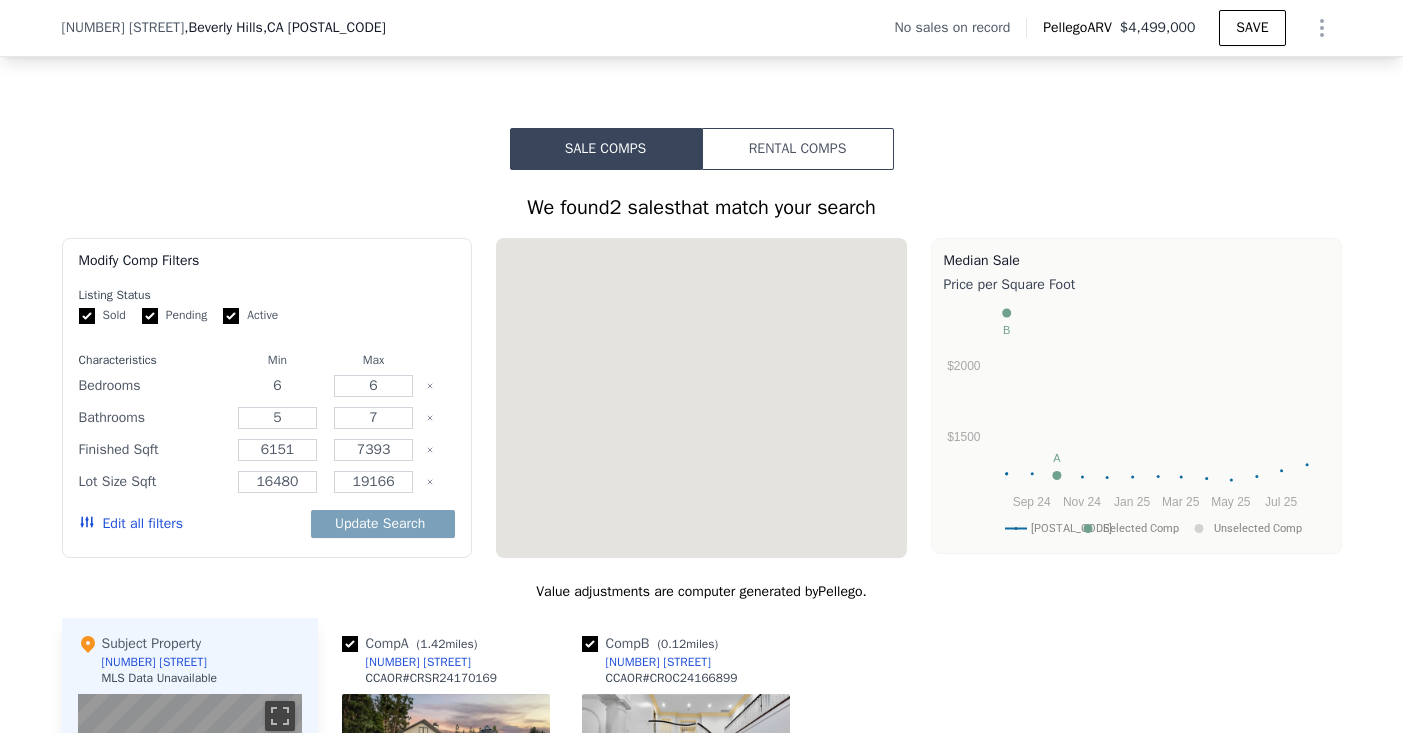 type on "6" 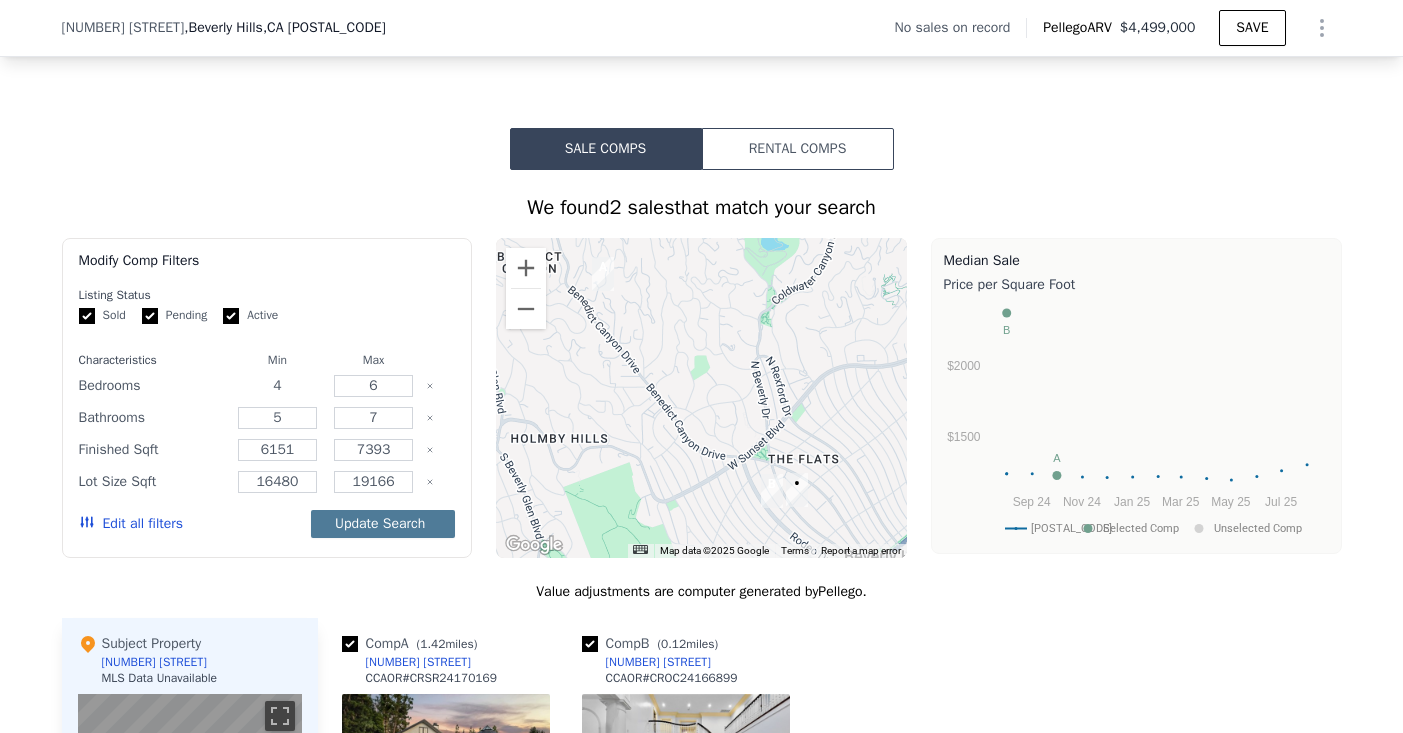 type on "4" 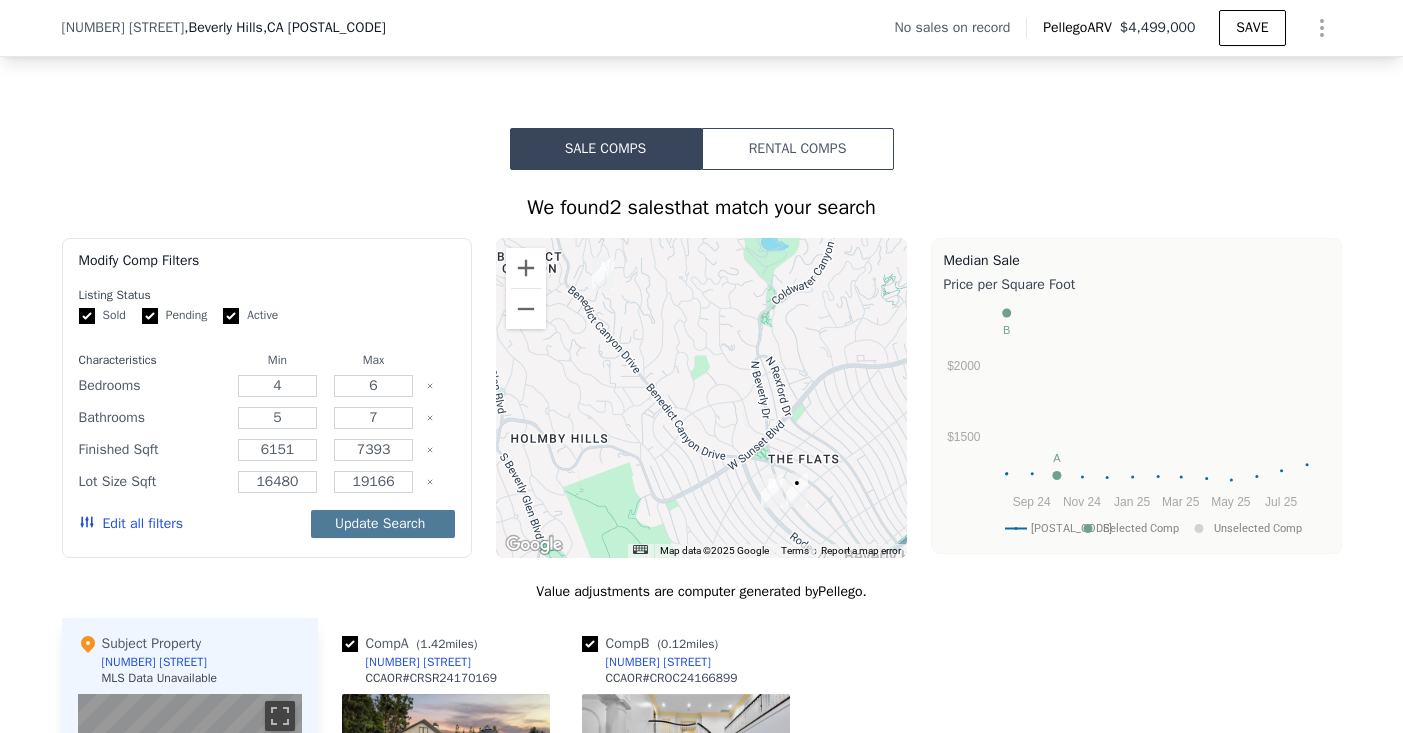 click on "Update Search" at bounding box center [383, 524] 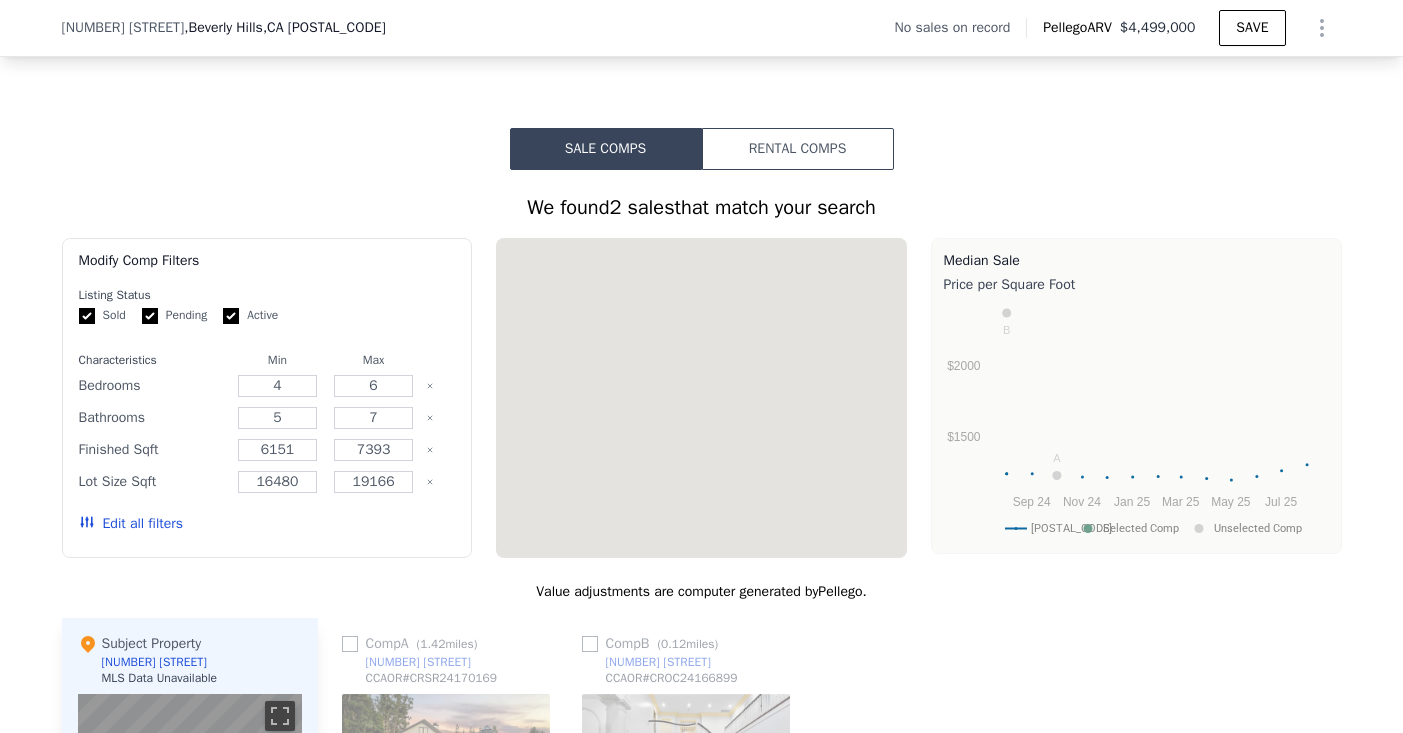 checkbox on "false" 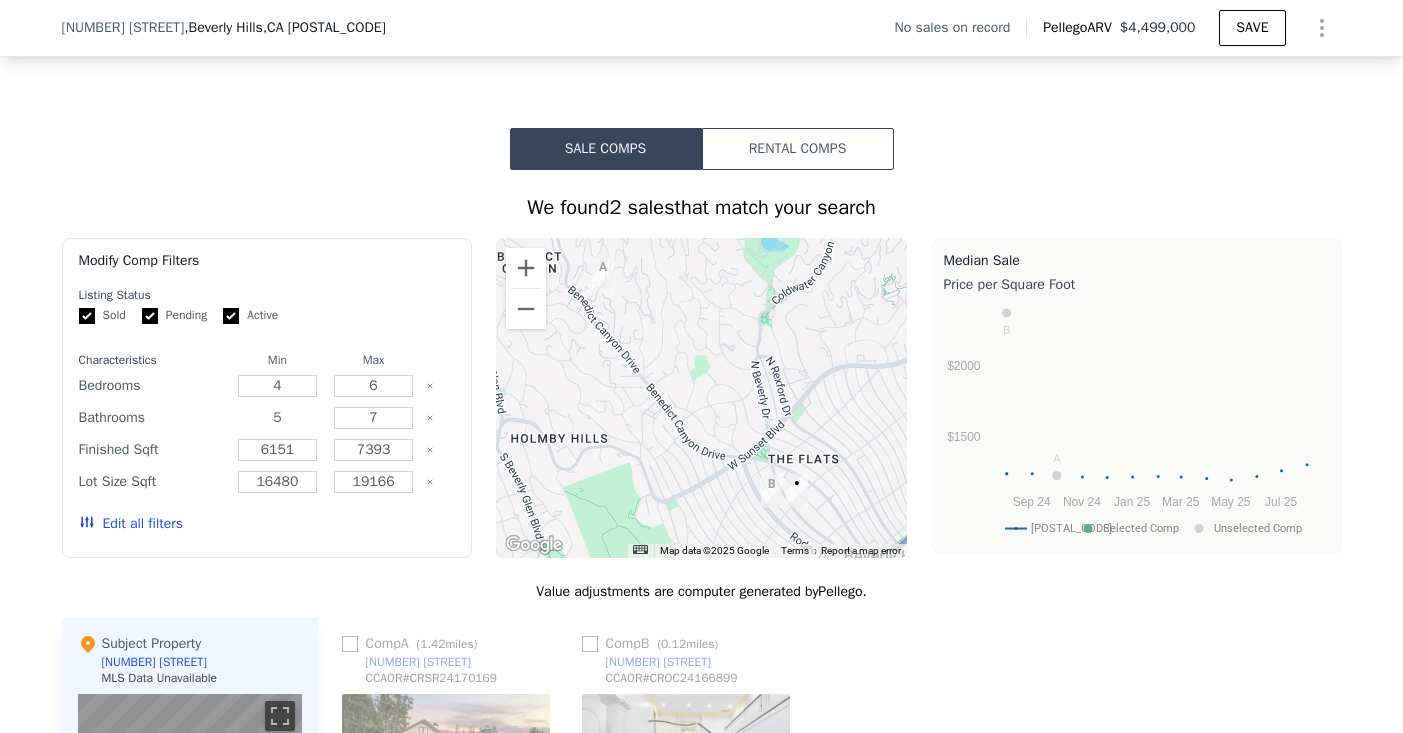 click on "5" at bounding box center [277, 418] 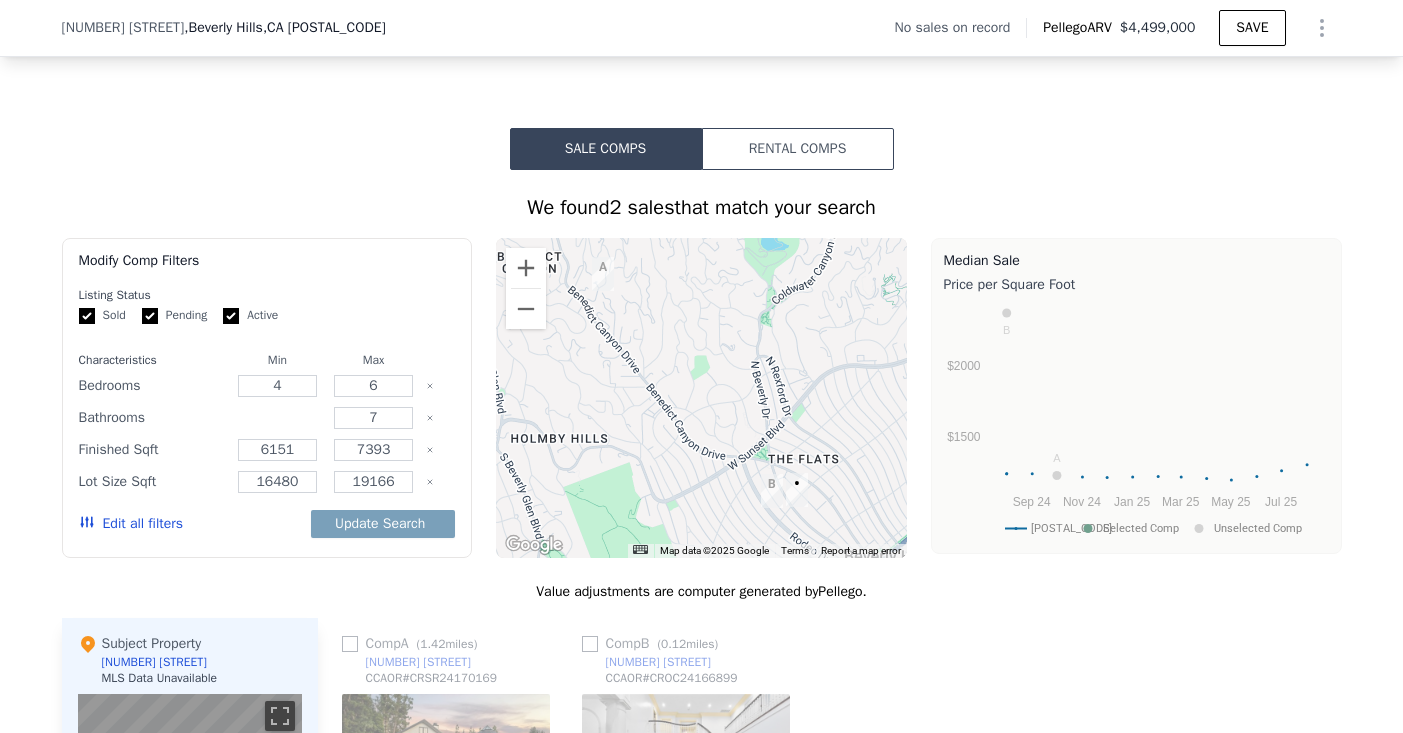 type on "5" 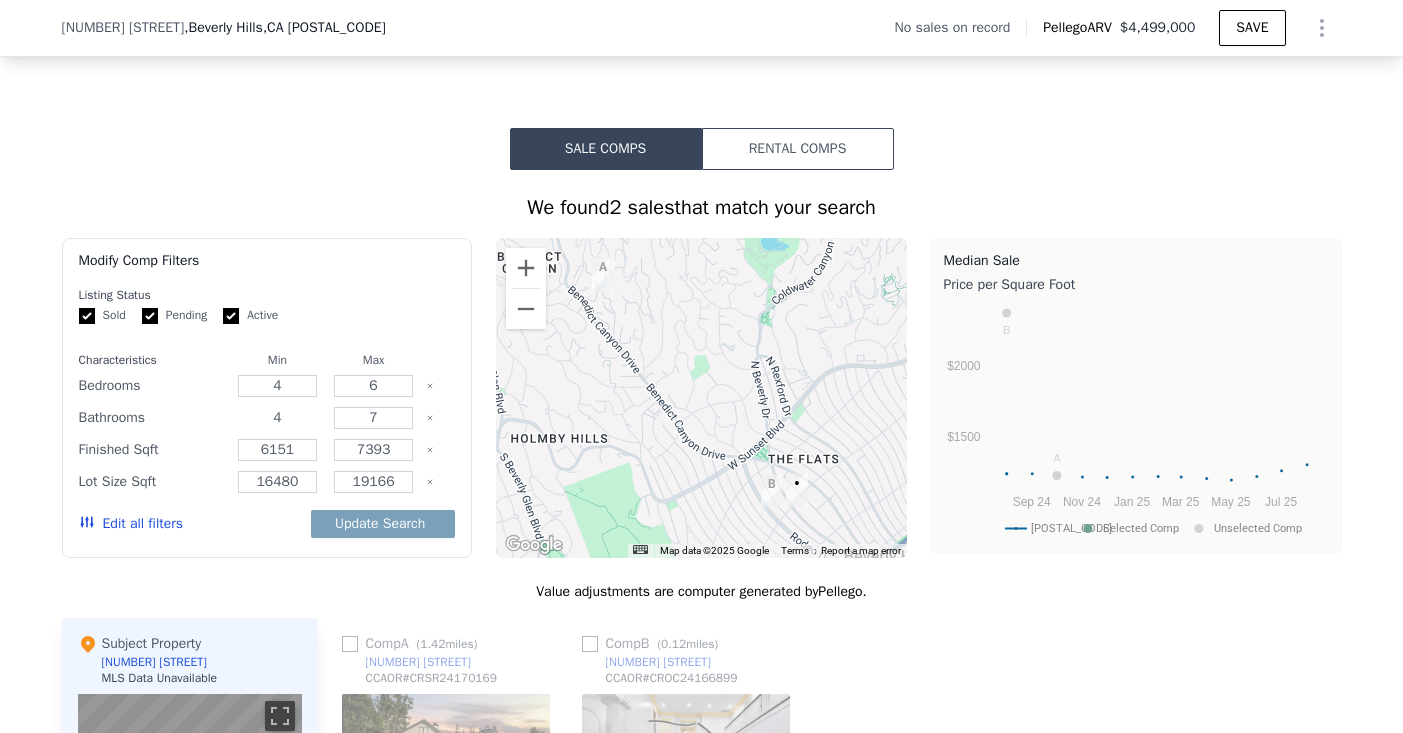 type on "4" 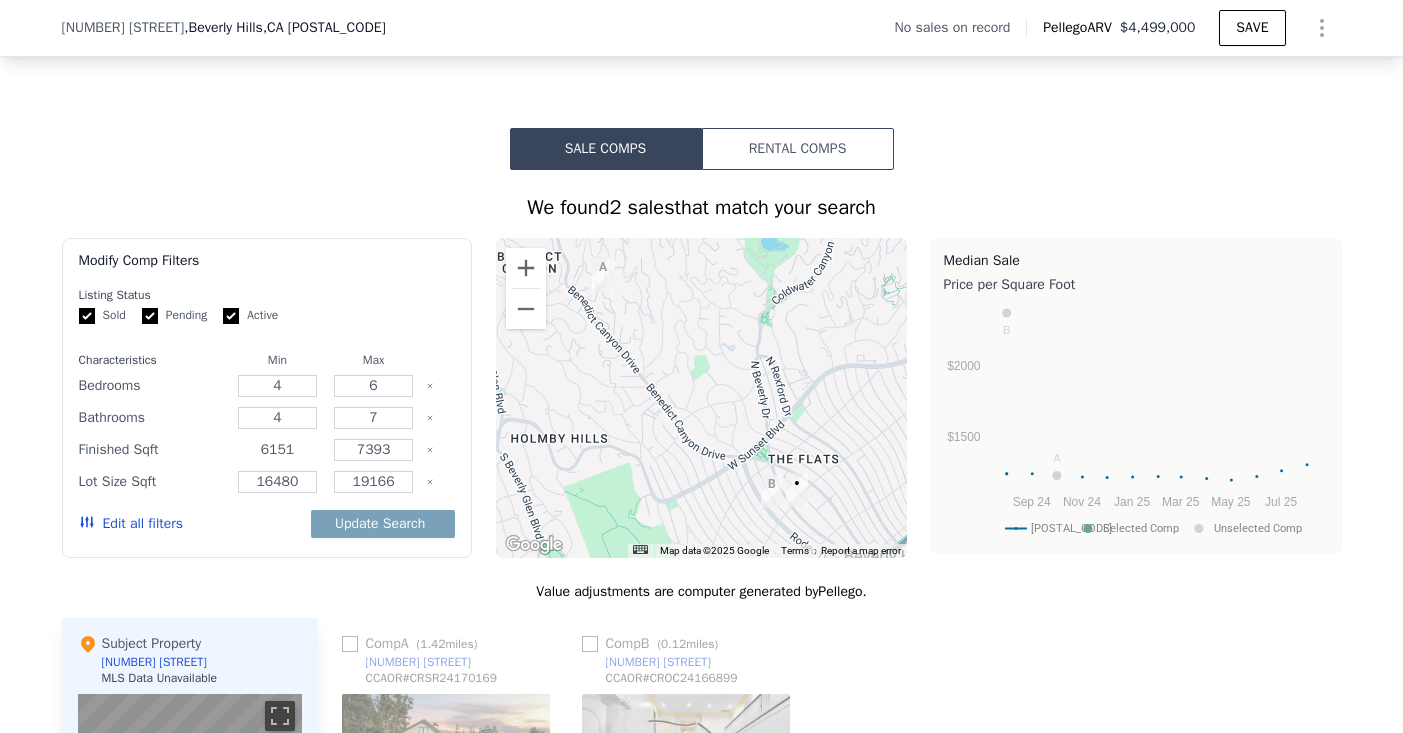 click on "6151" at bounding box center (277, 450) 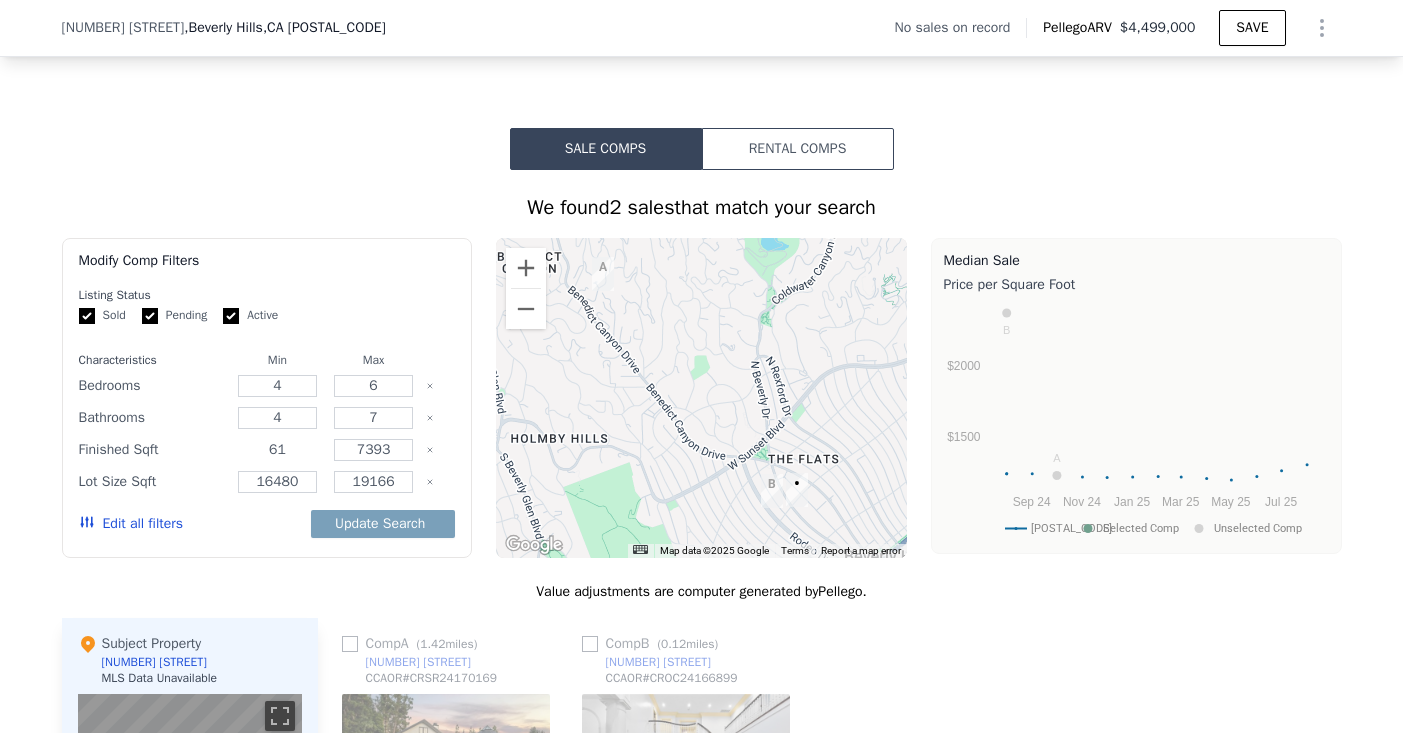 type on "6" 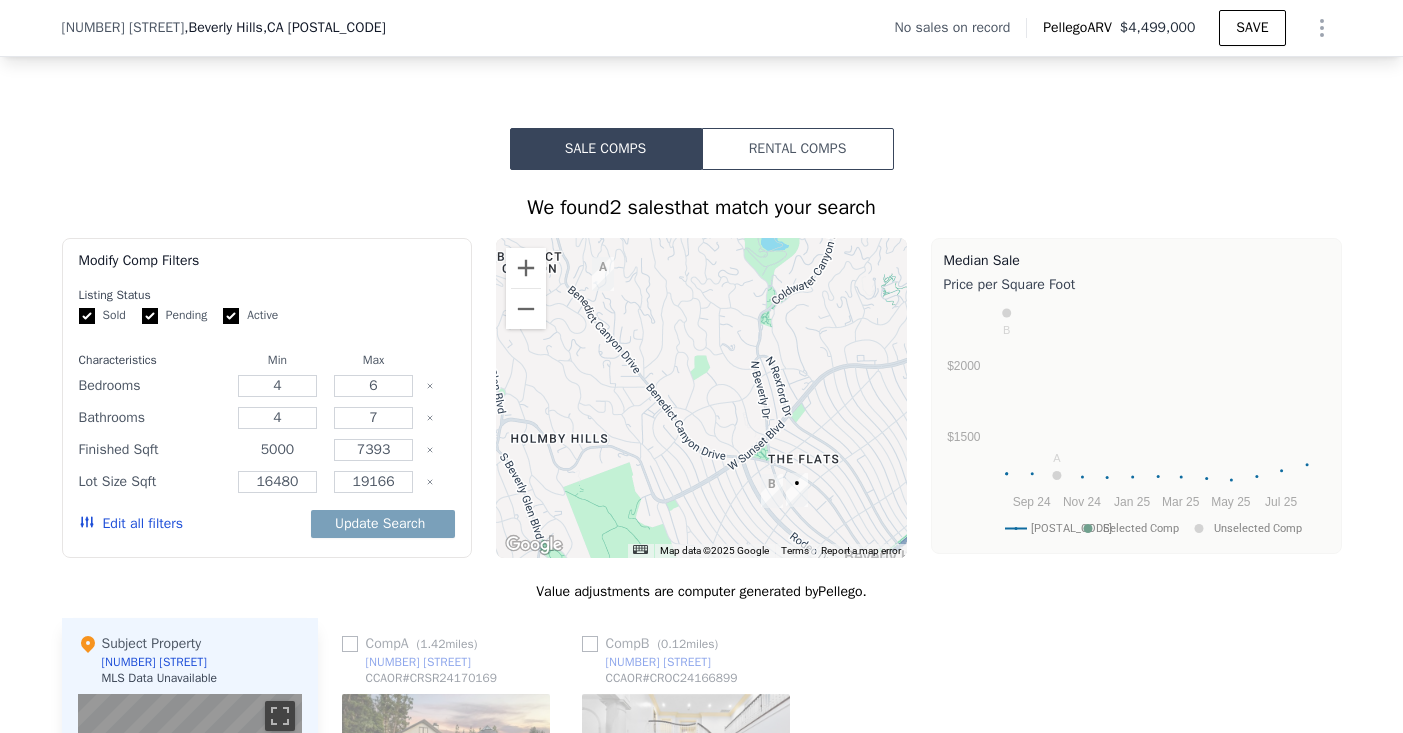 type on "5000" 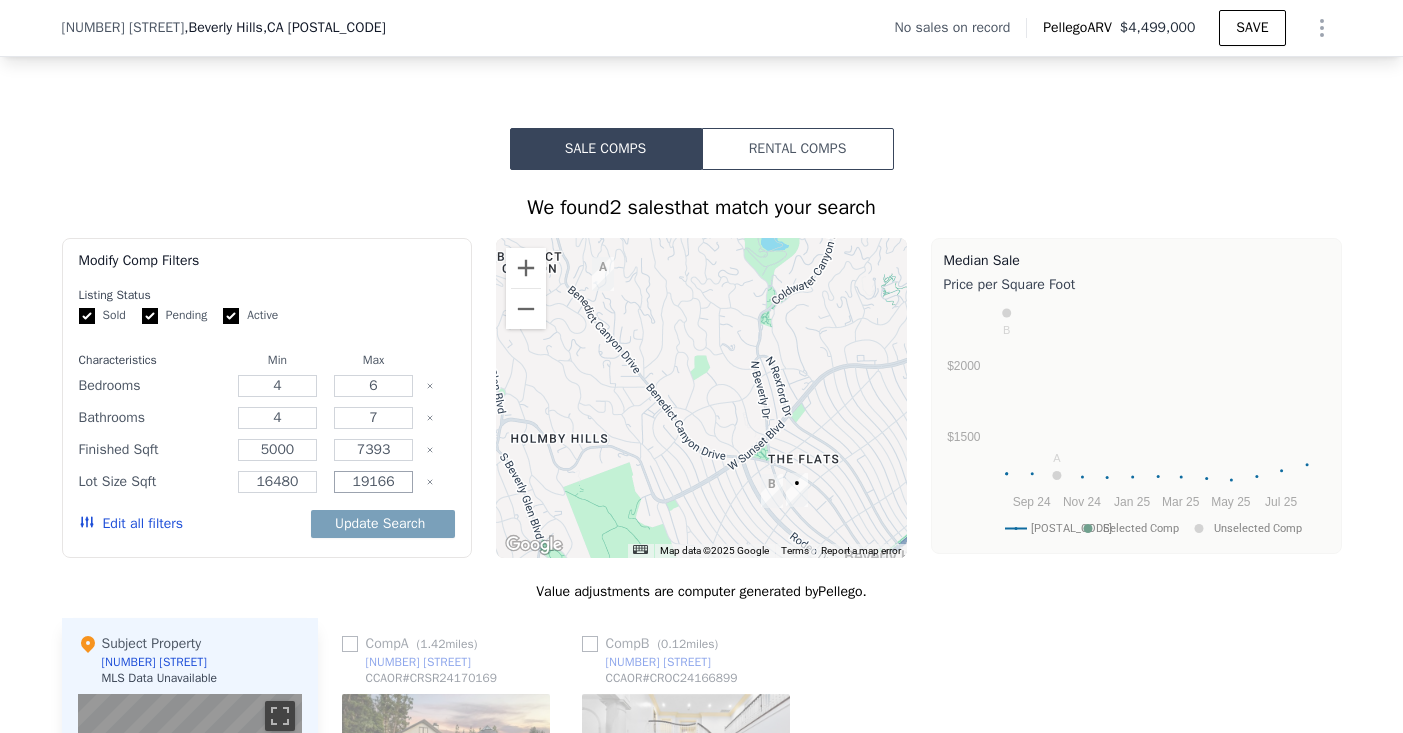 click on "19166" at bounding box center (373, 482) 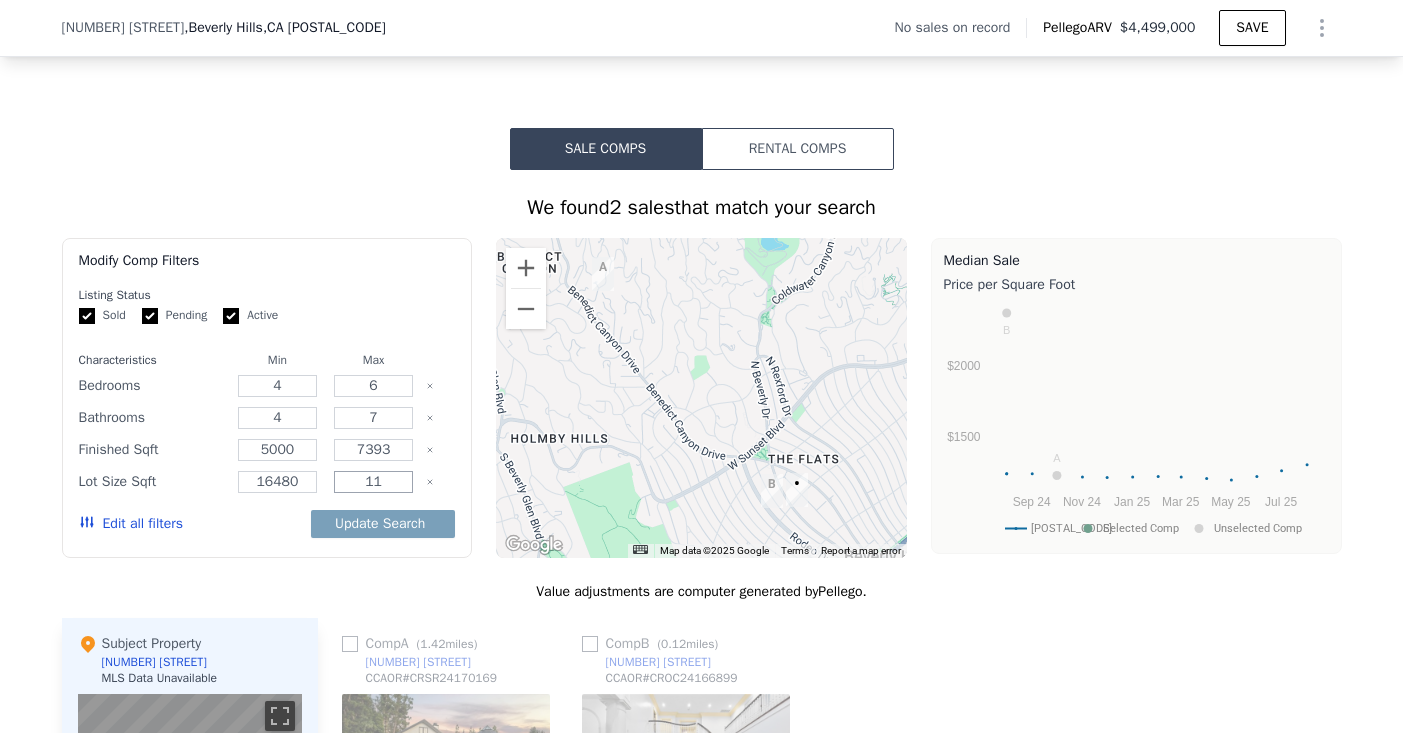 type on "1" 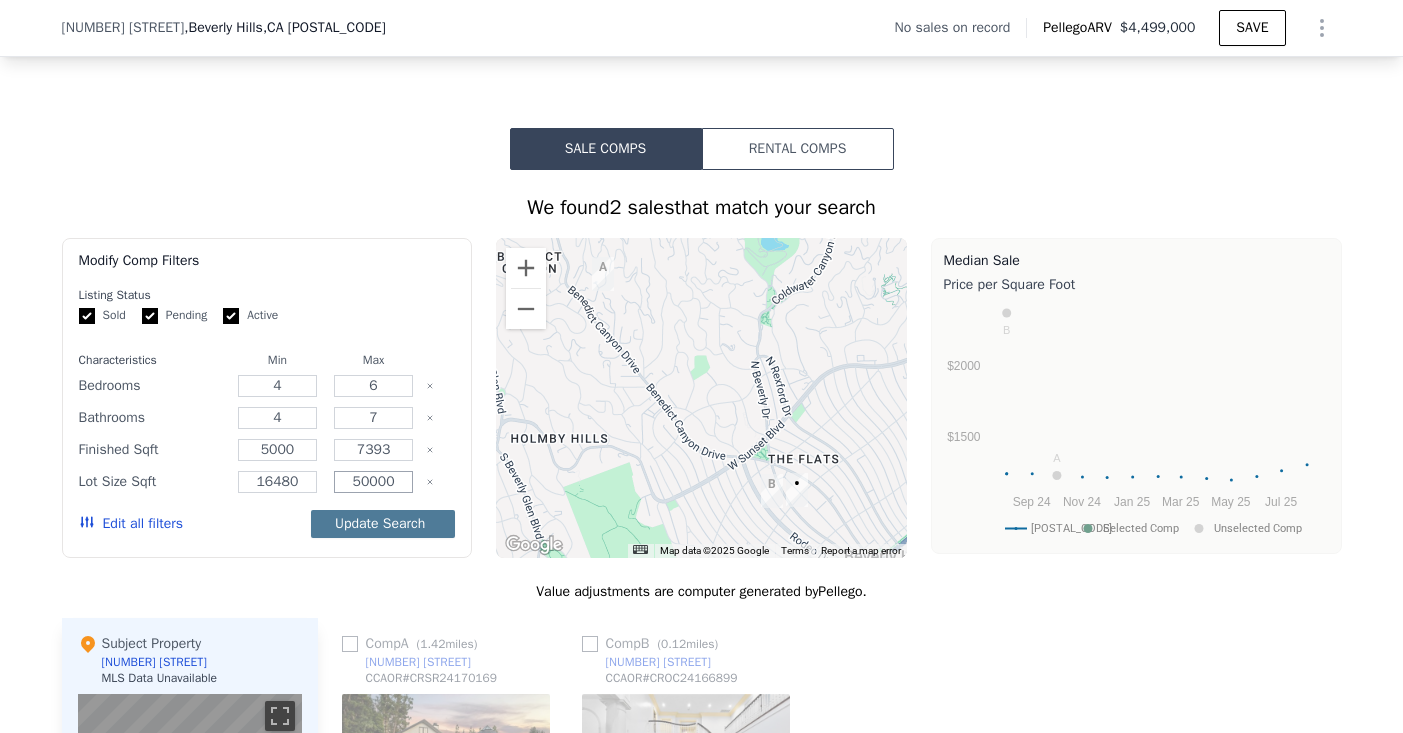 type on "50000" 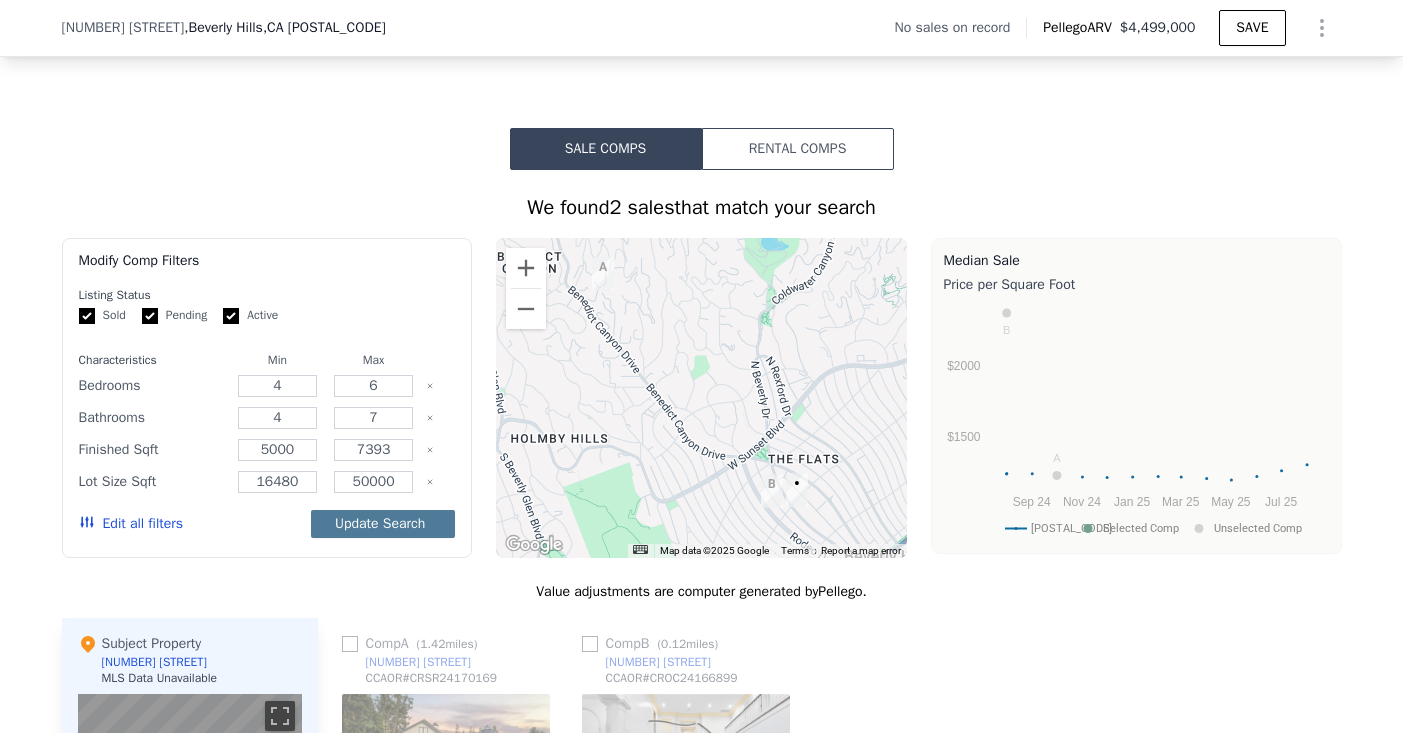 click on "Update Search" at bounding box center [383, 524] 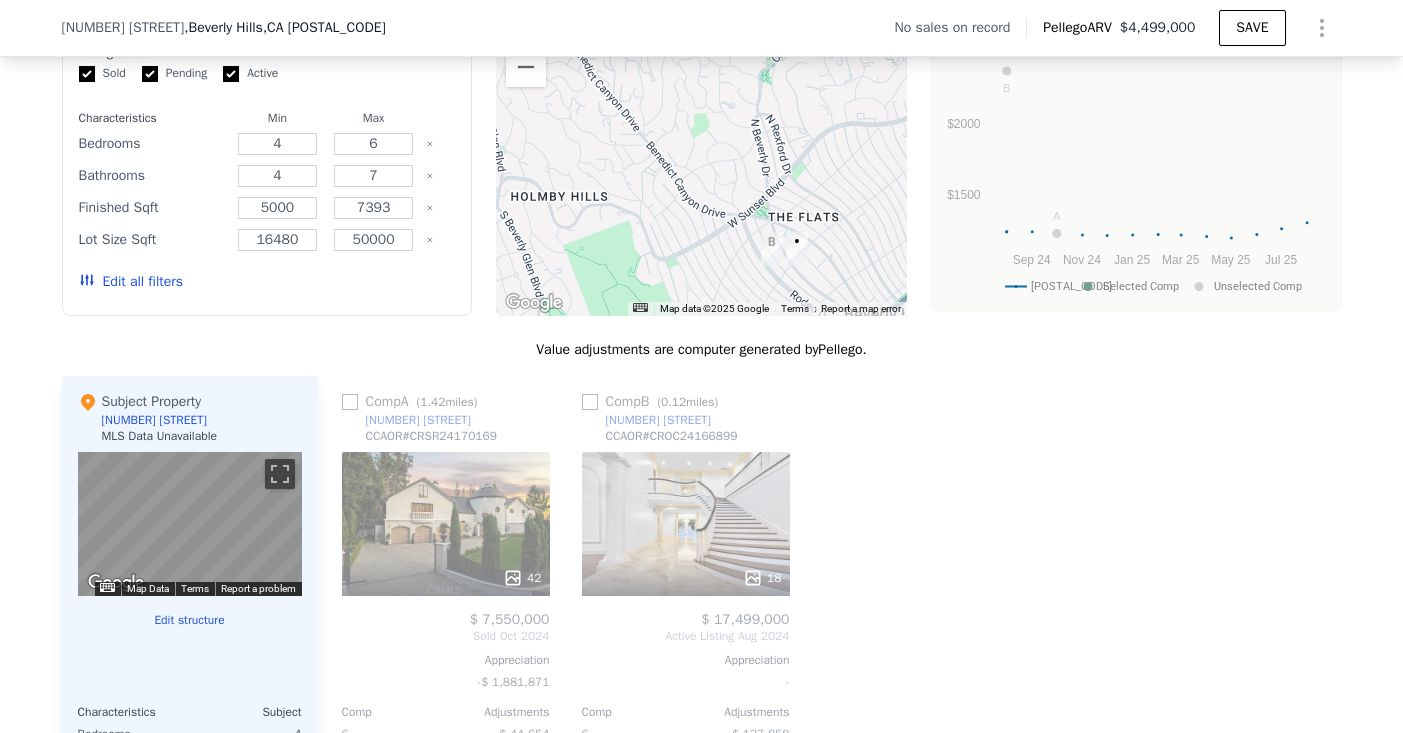 scroll, scrollTop: 1322, scrollLeft: 0, axis: vertical 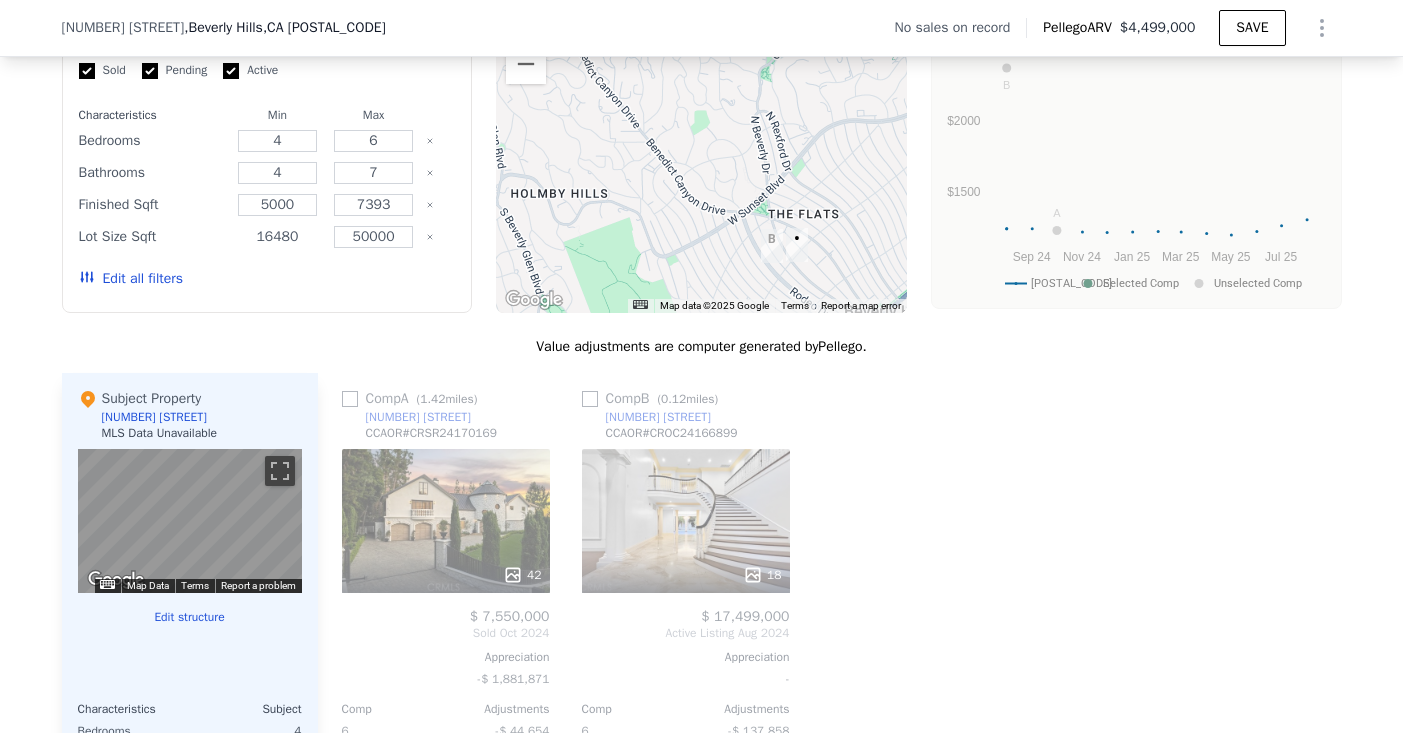 click on "16480" at bounding box center (277, 237) 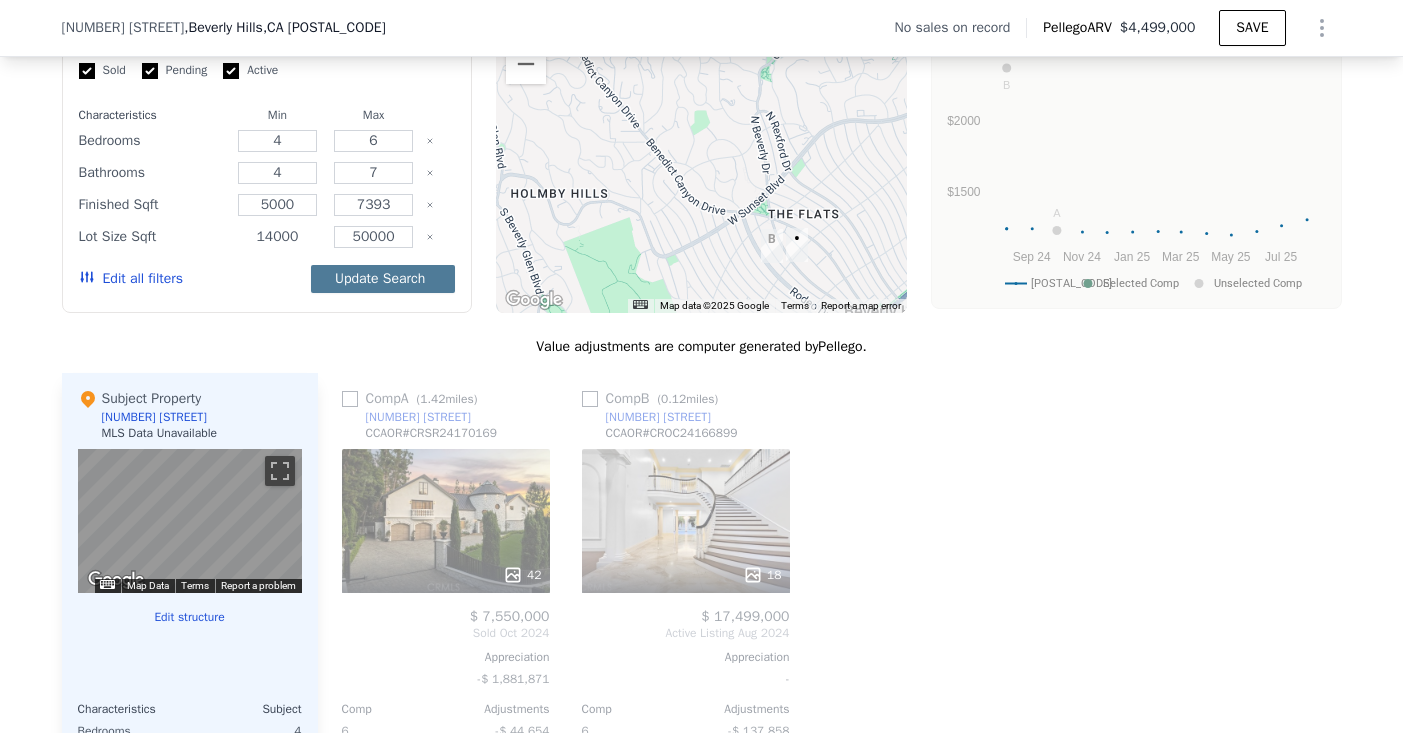 type on "14000" 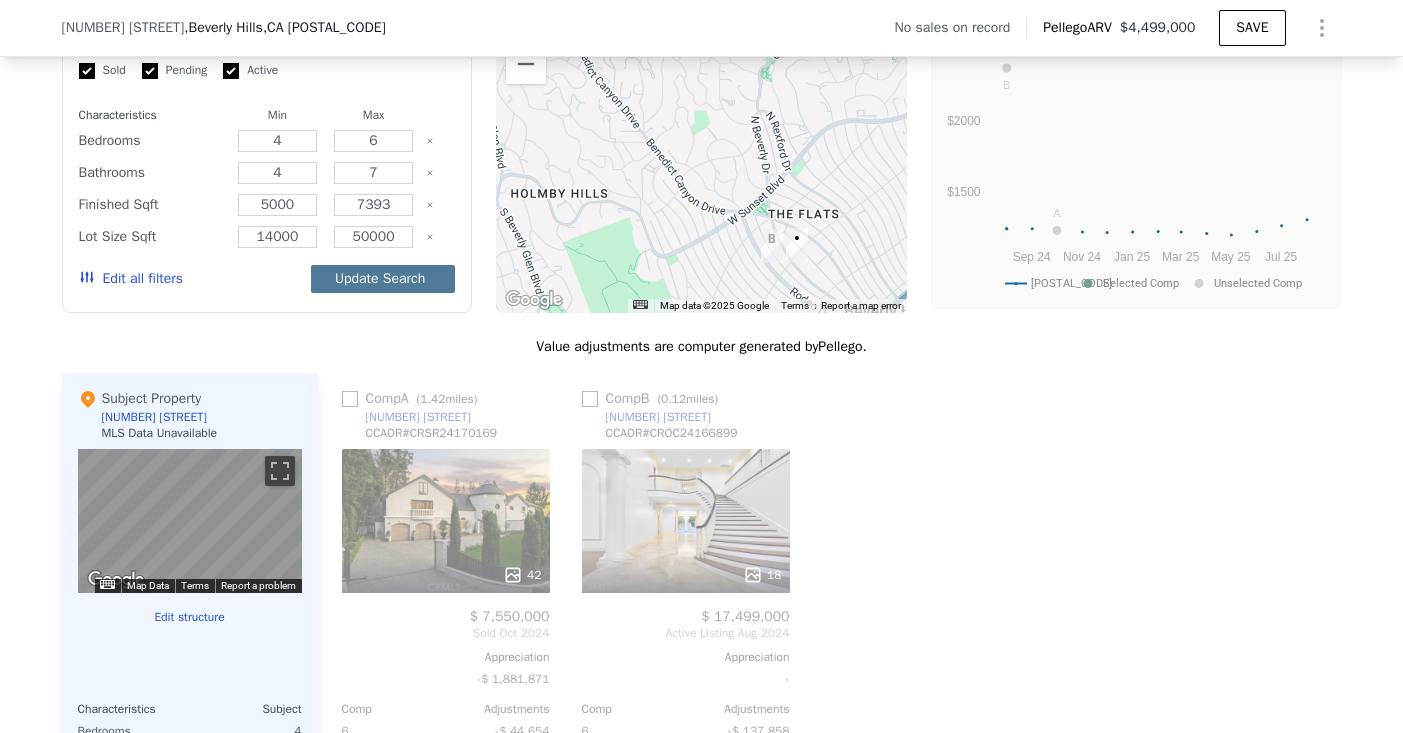 click on "Update Search" at bounding box center [383, 279] 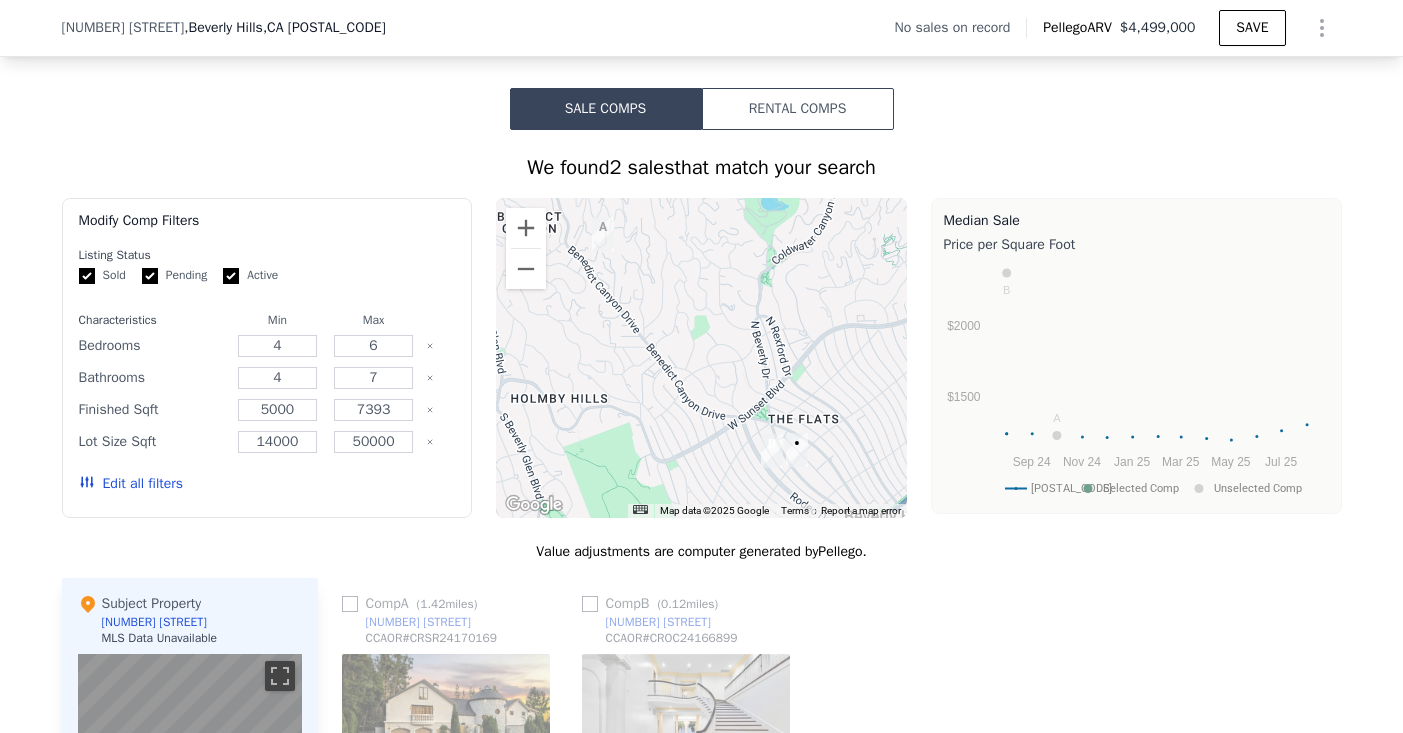 scroll, scrollTop: 1114, scrollLeft: 0, axis: vertical 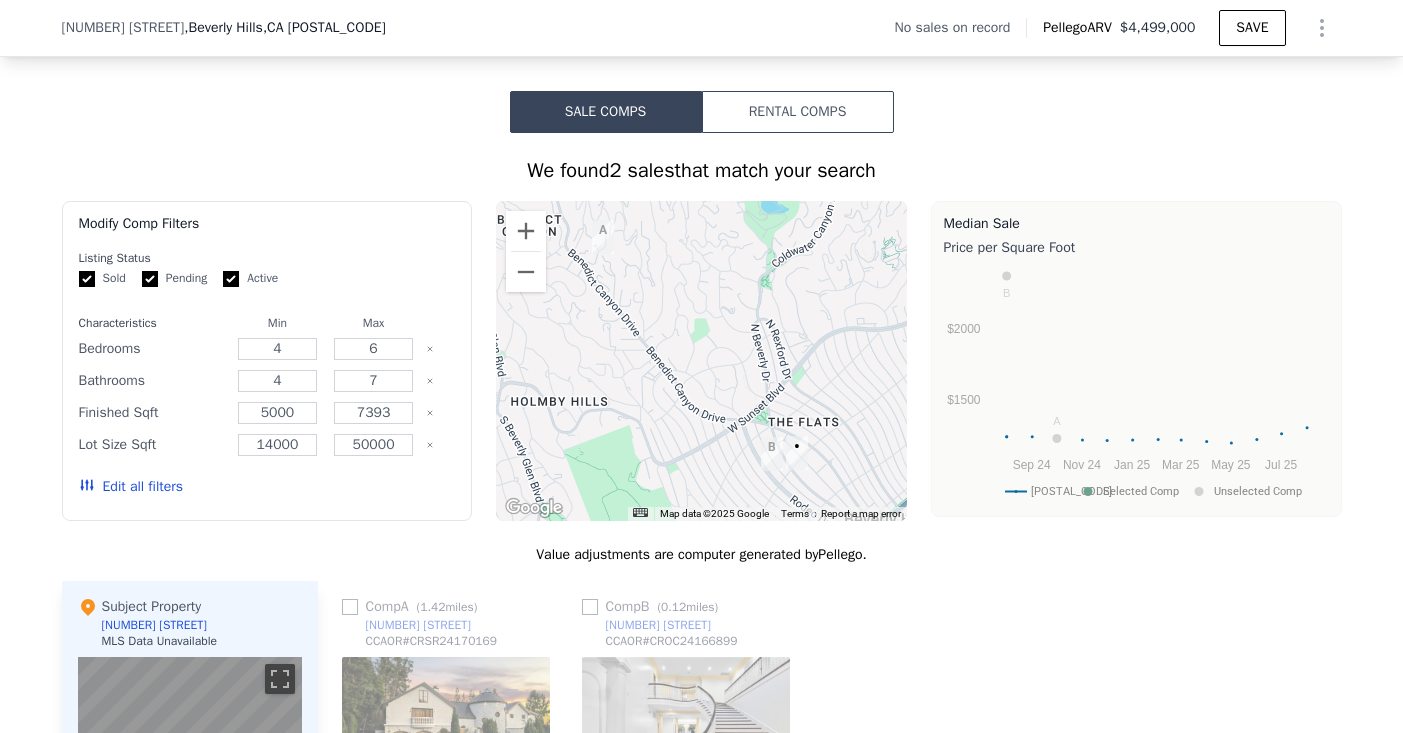 click on "Edit all filters" at bounding box center [131, 487] 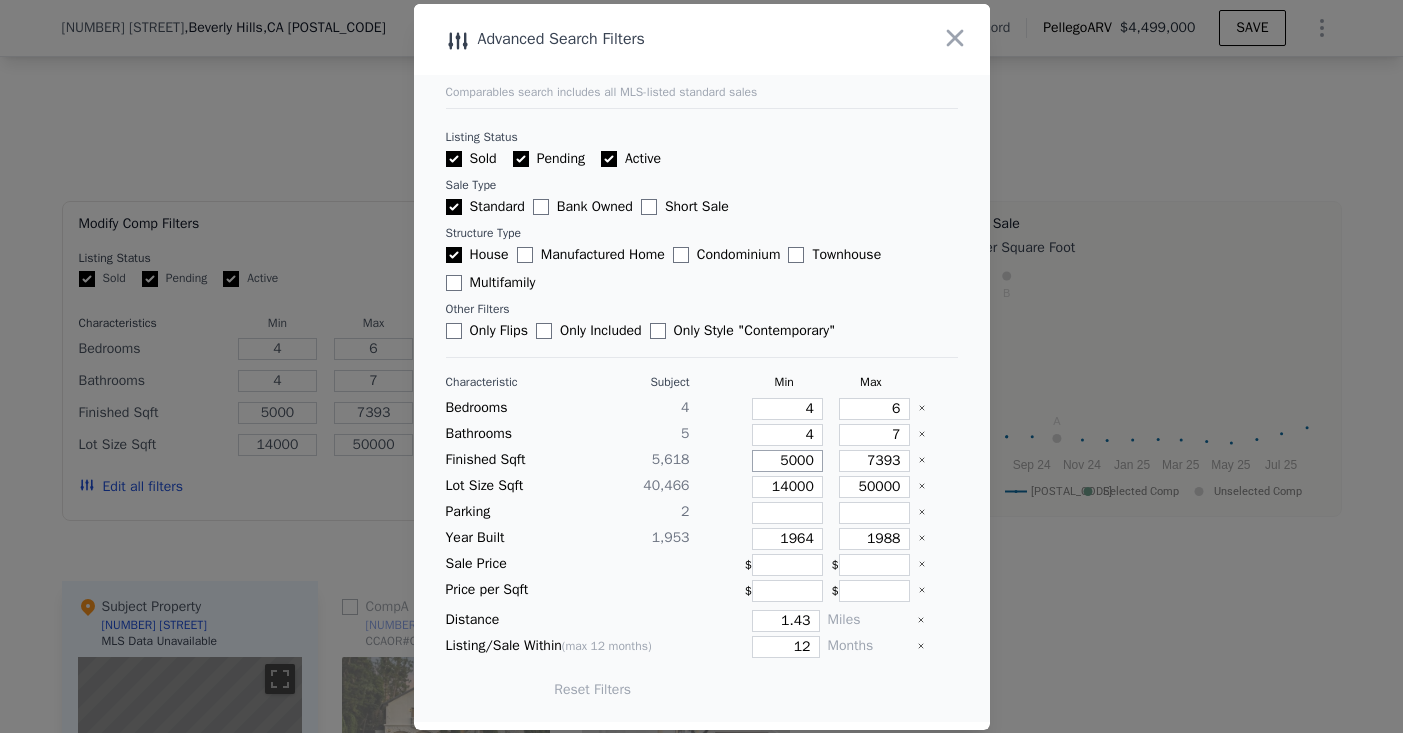 click on "5000" at bounding box center (787, 461) 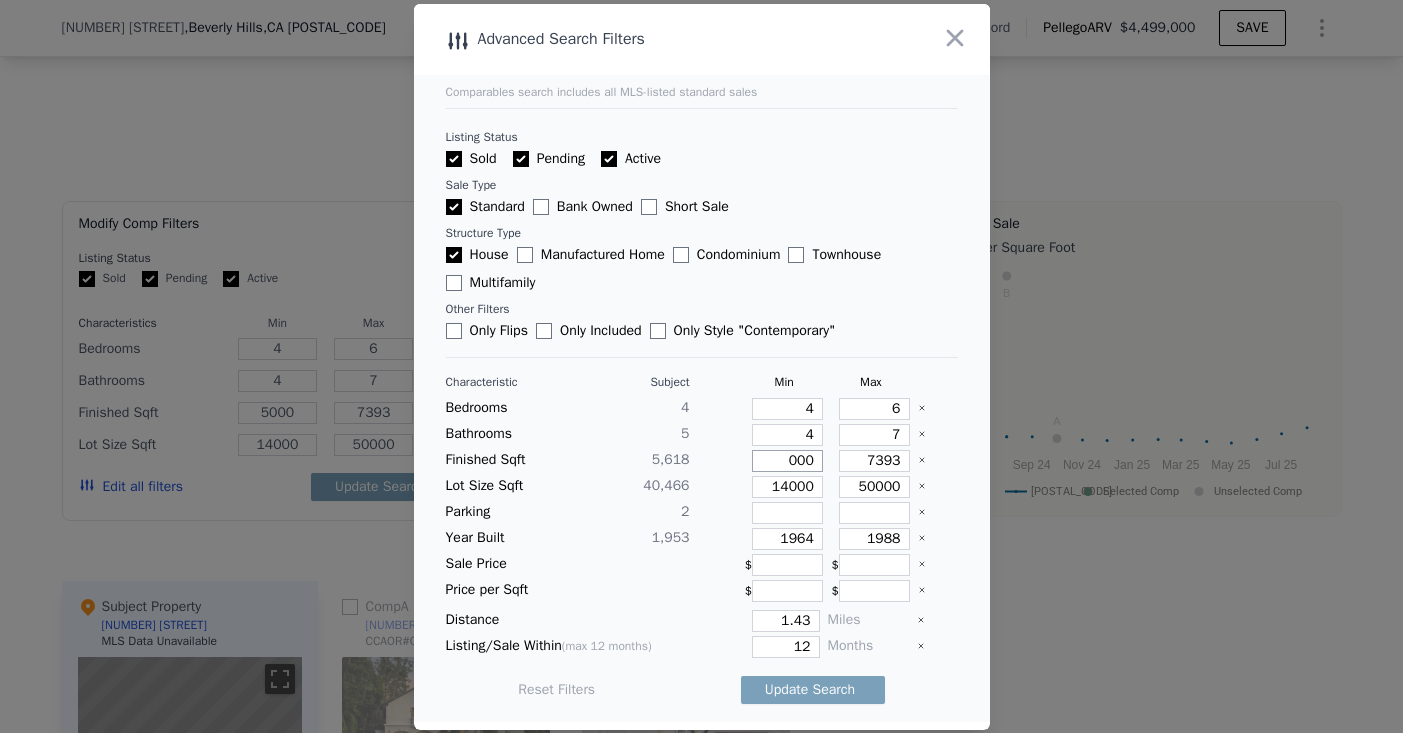 type on "0" 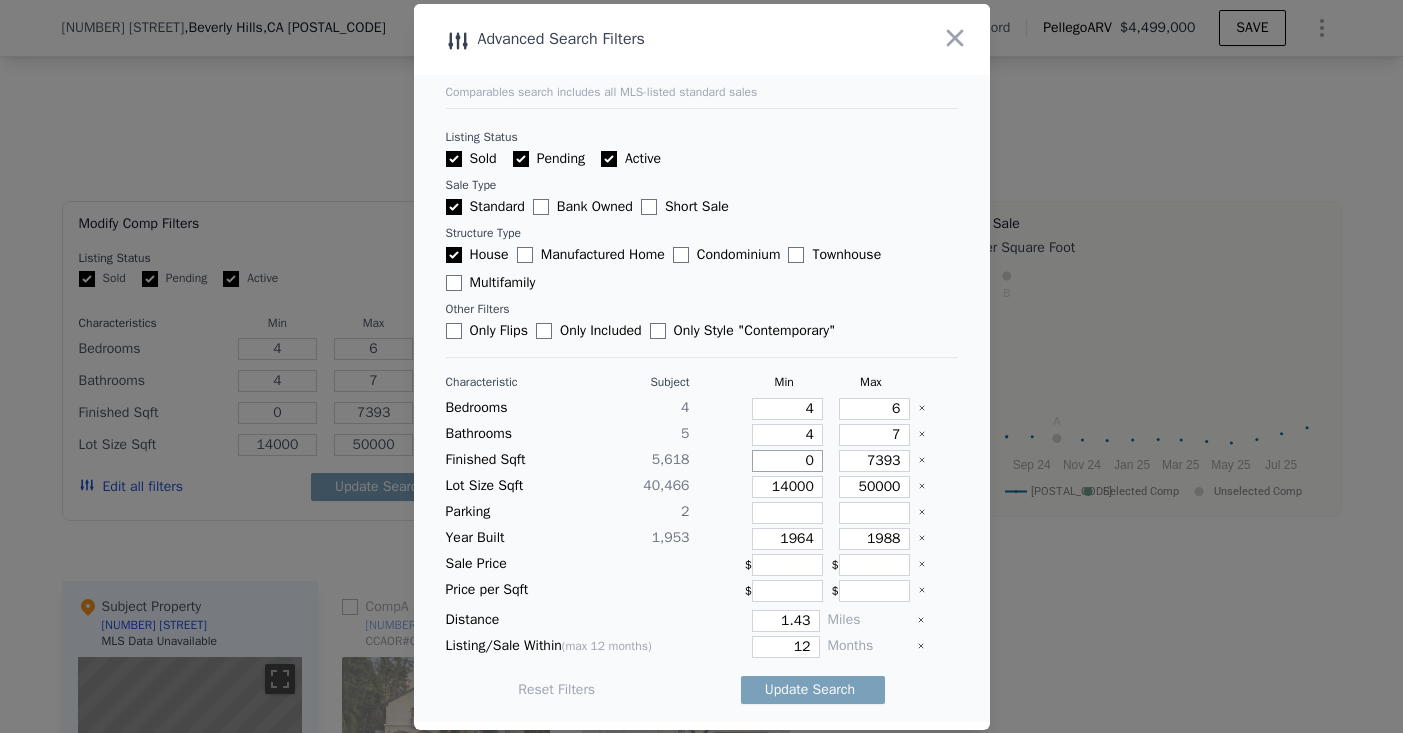 type on "04" 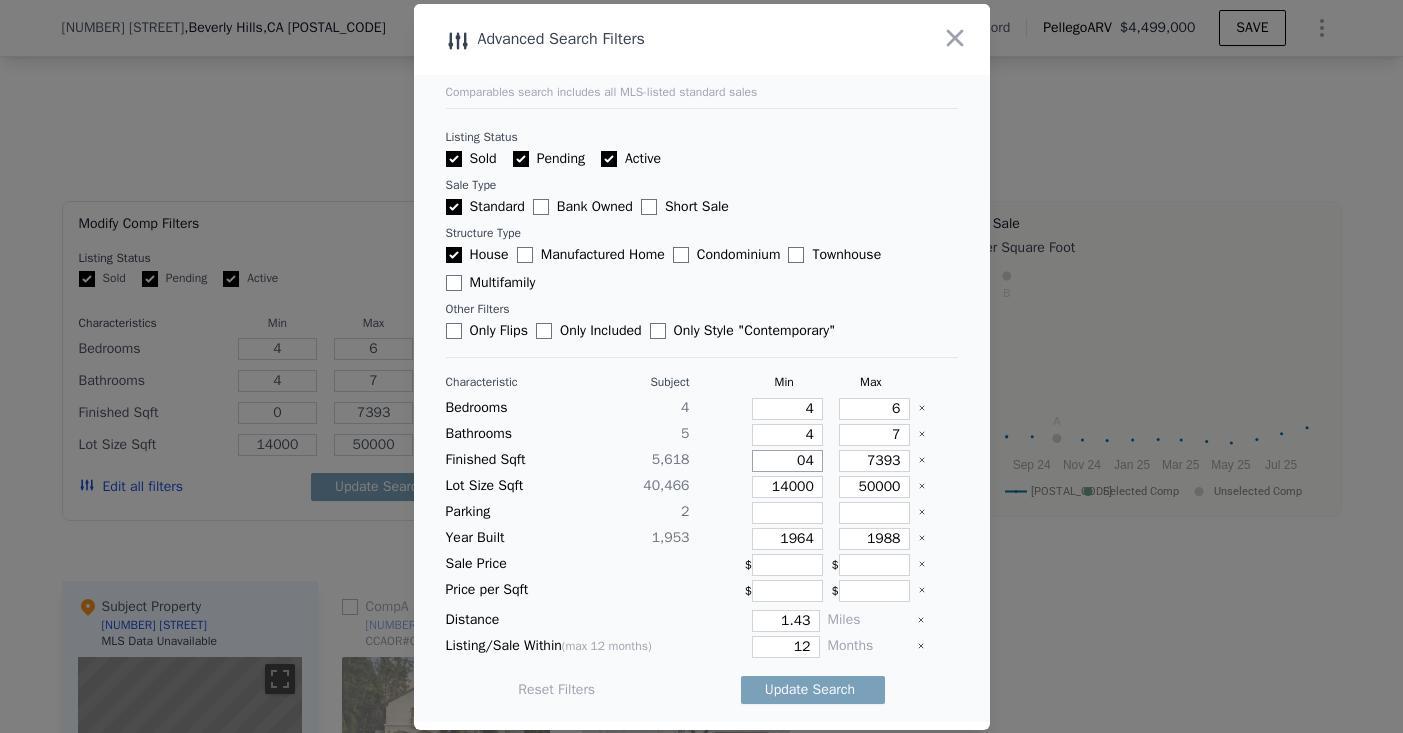 type on "4" 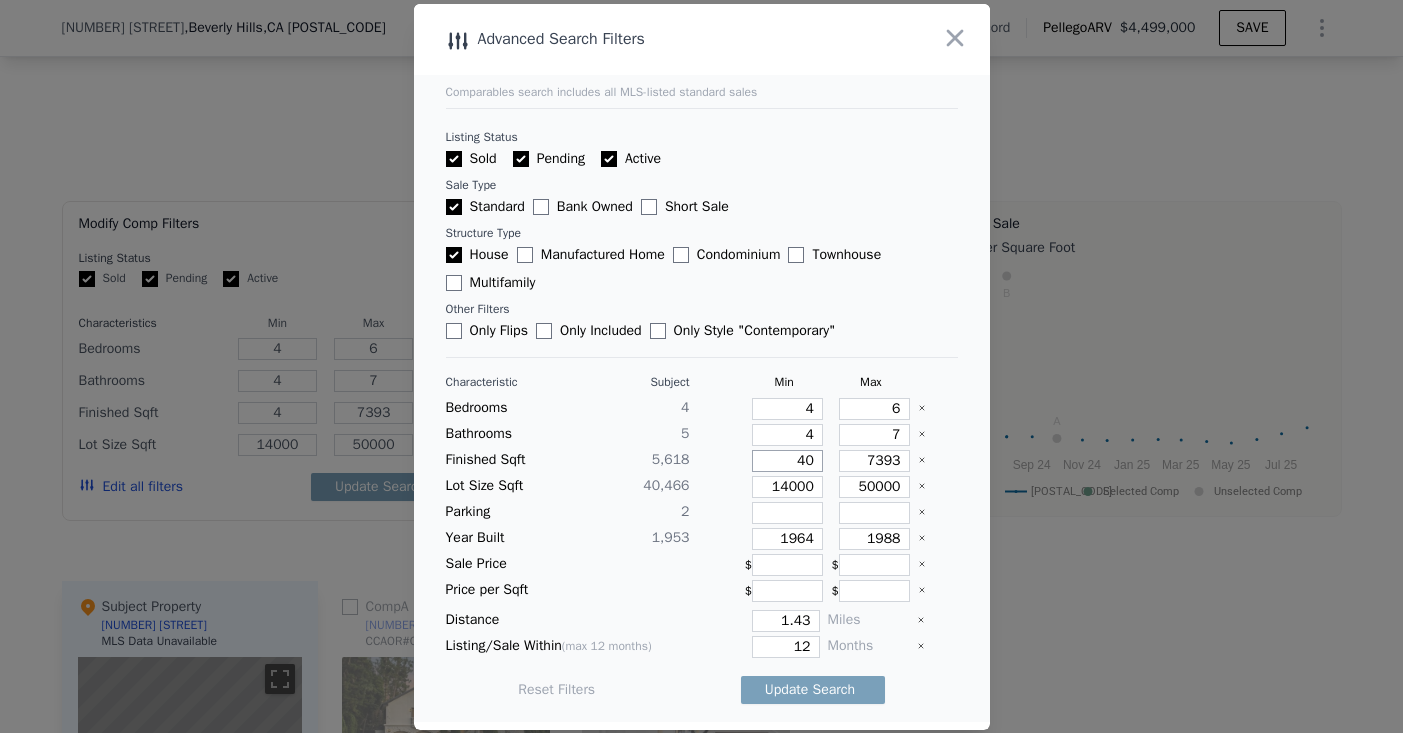 type on "400" 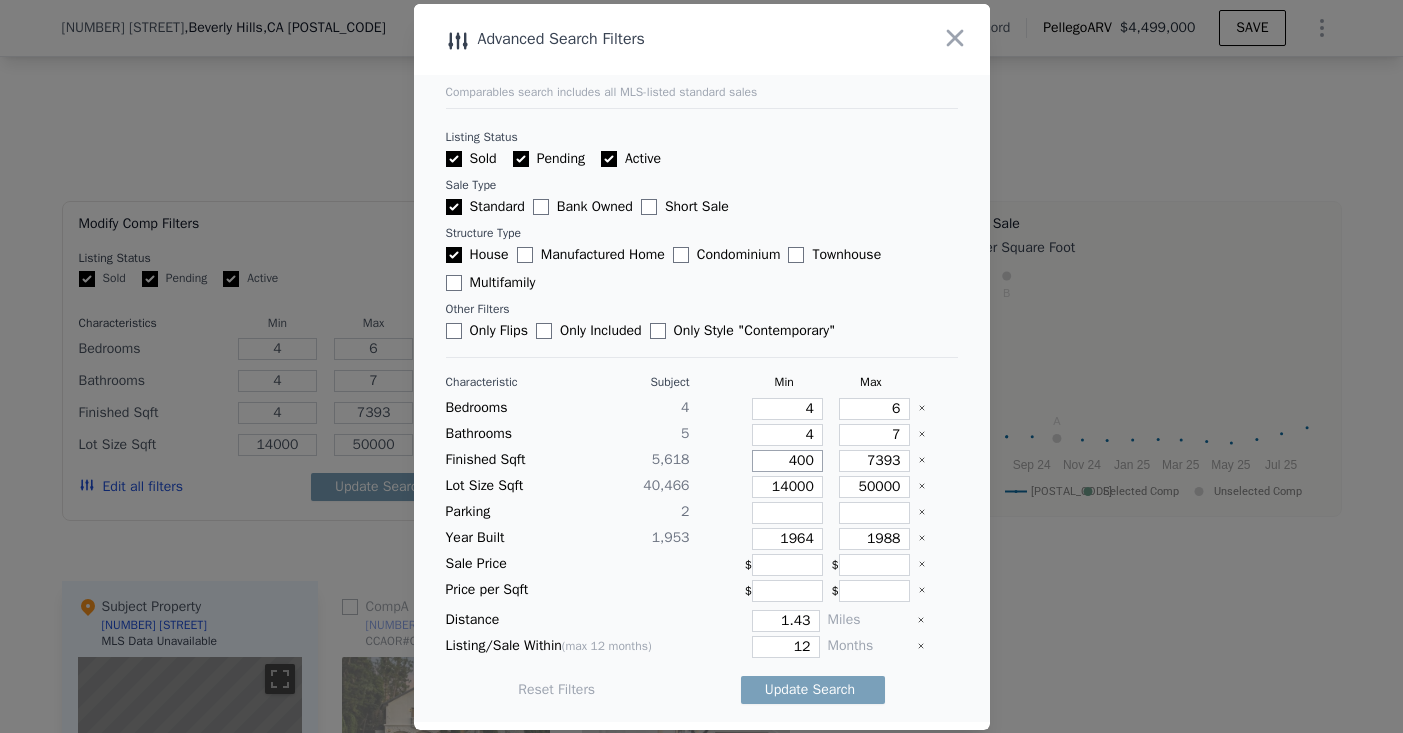 type on "40" 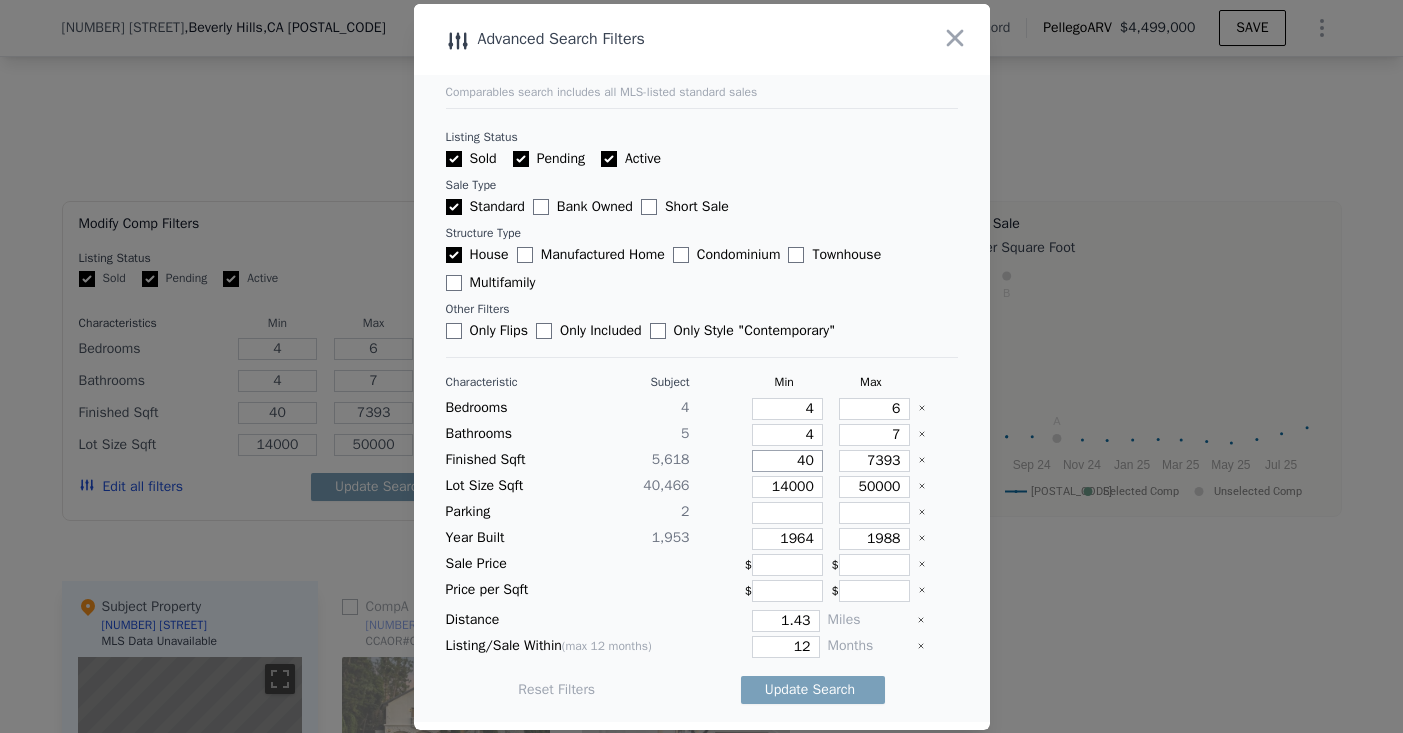 type on "400" 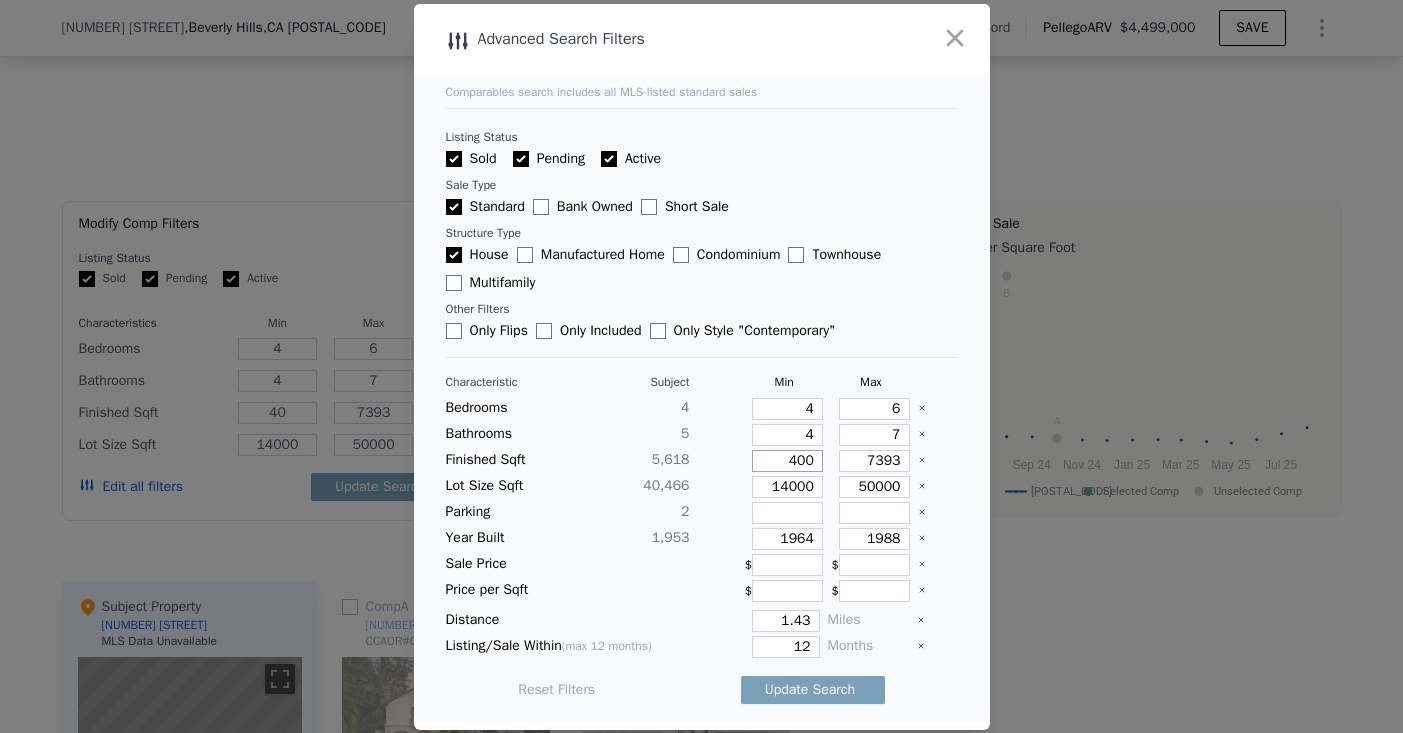 type on "400" 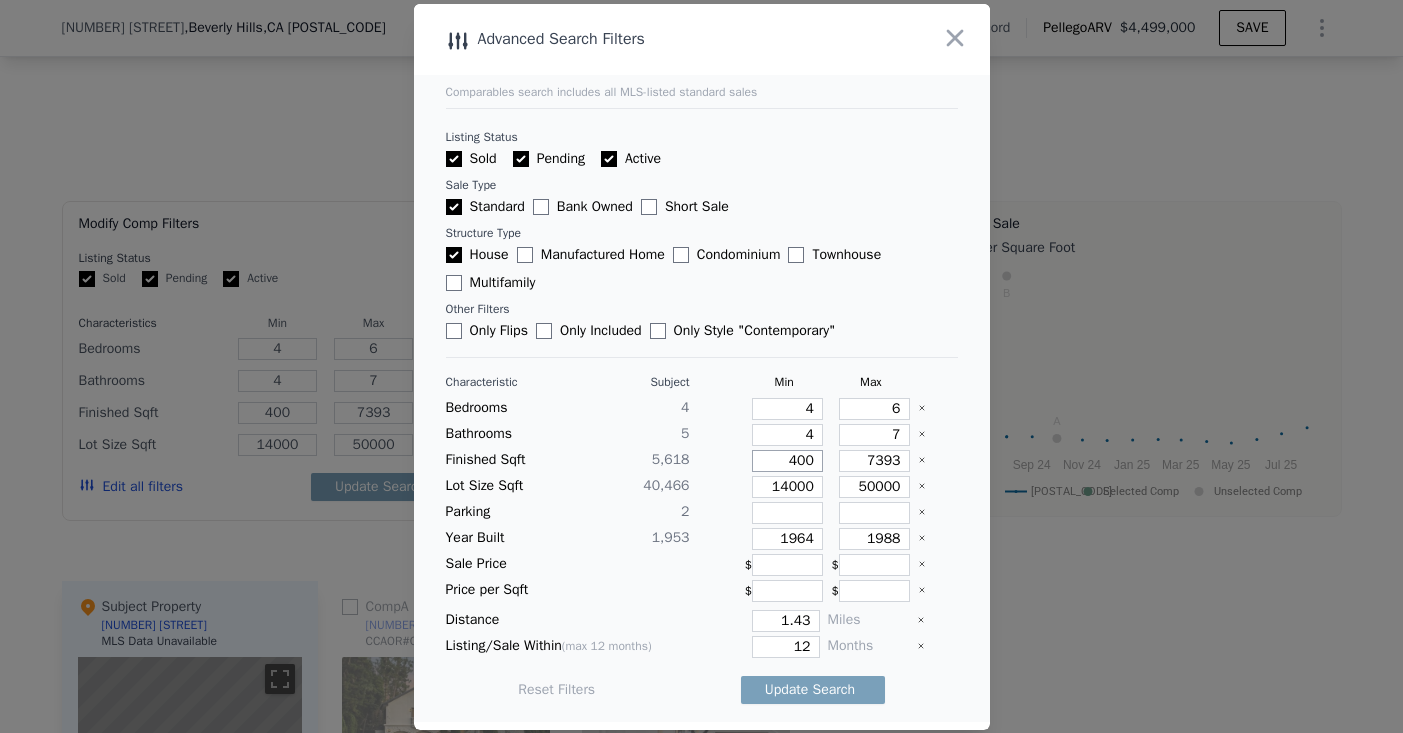 type on "4000" 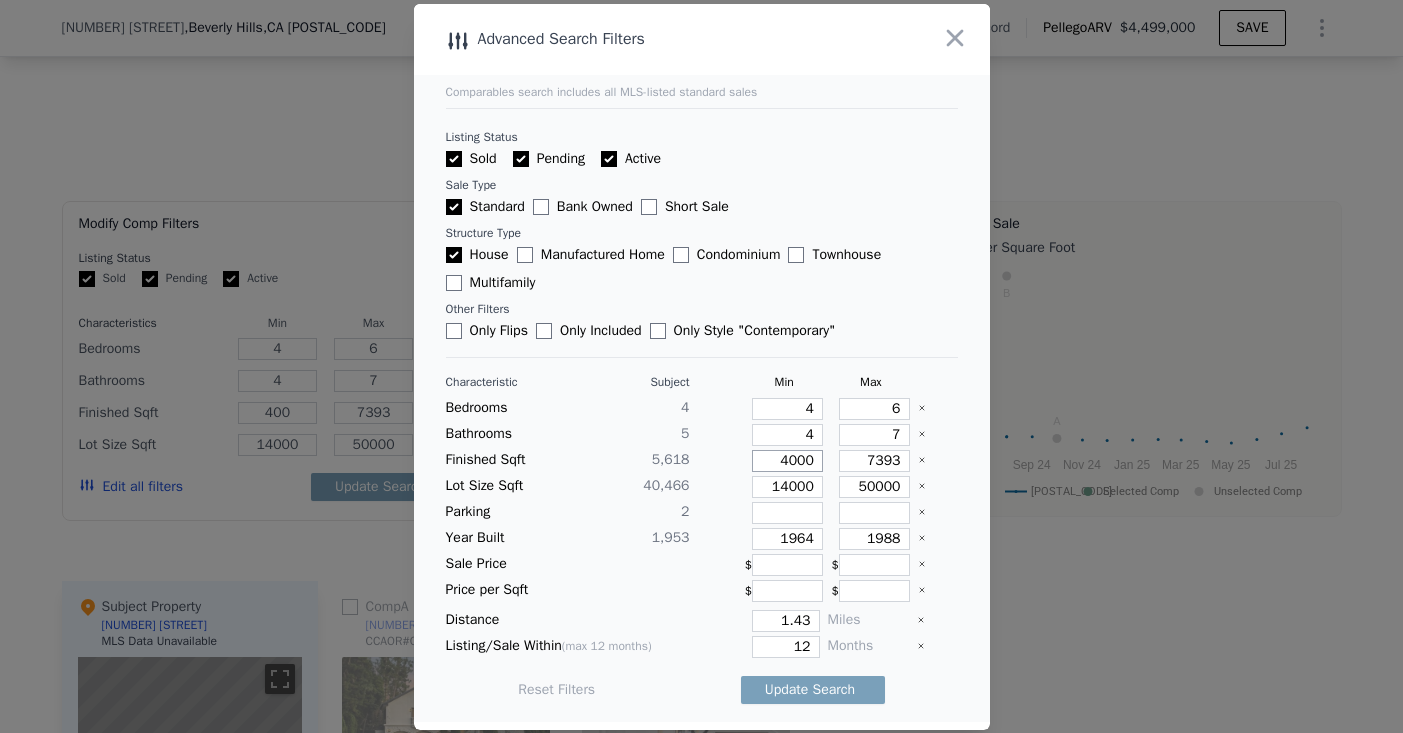 type on "4000" 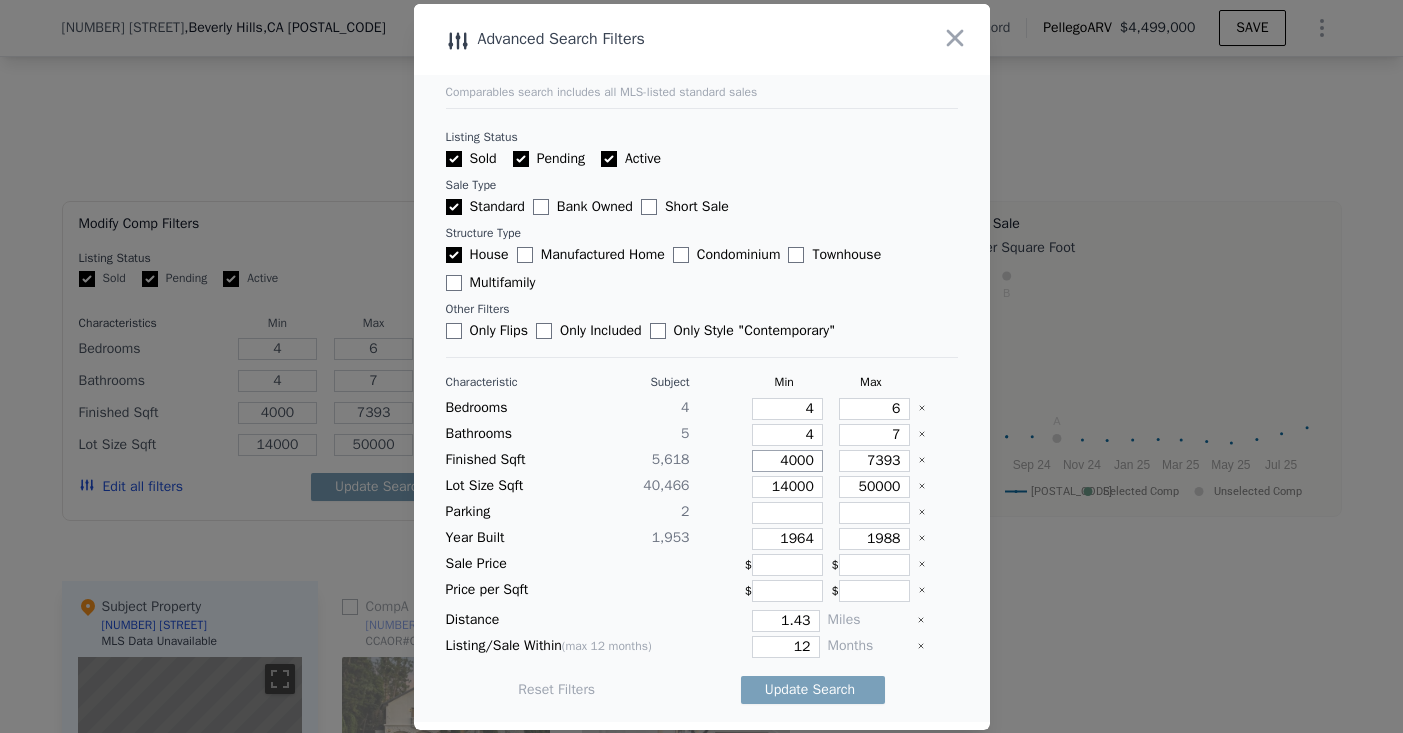 type on "4000" 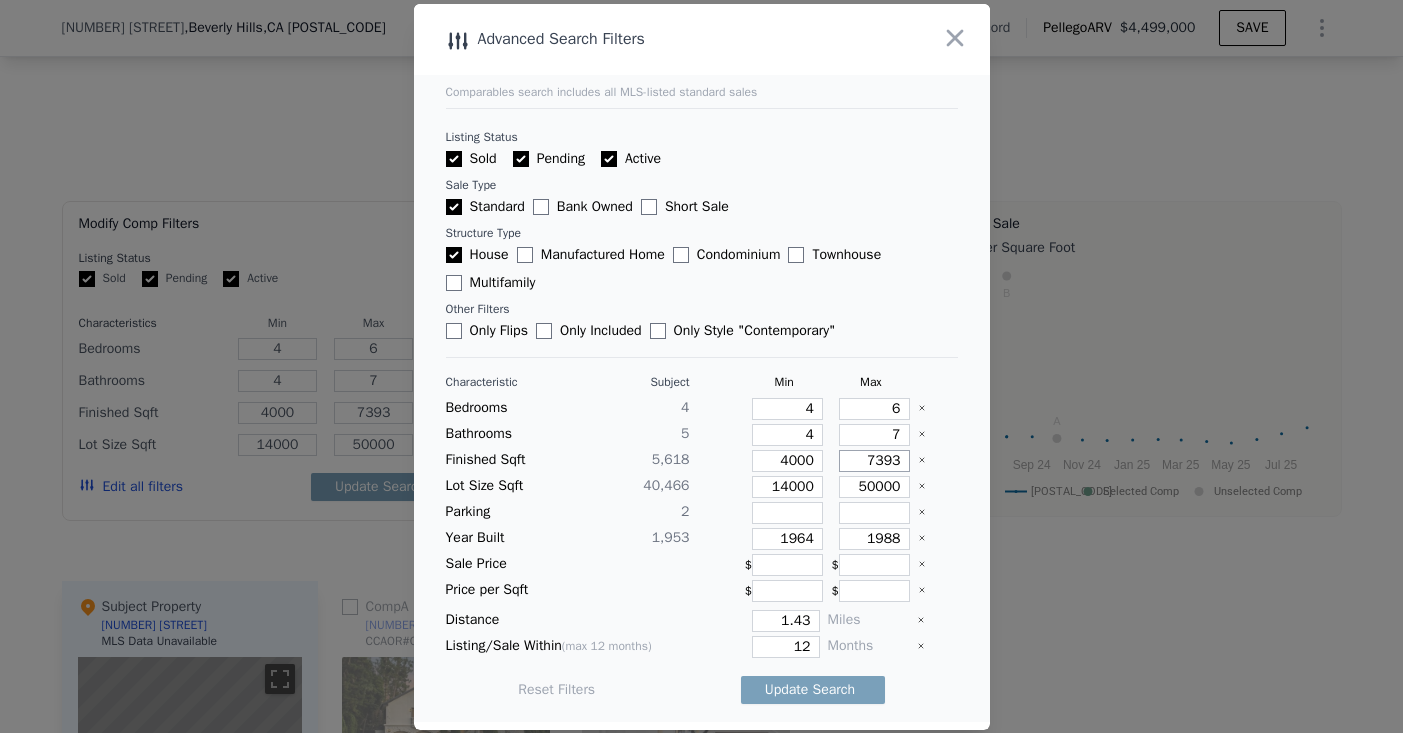 click on "7393" at bounding box center (874, 461) 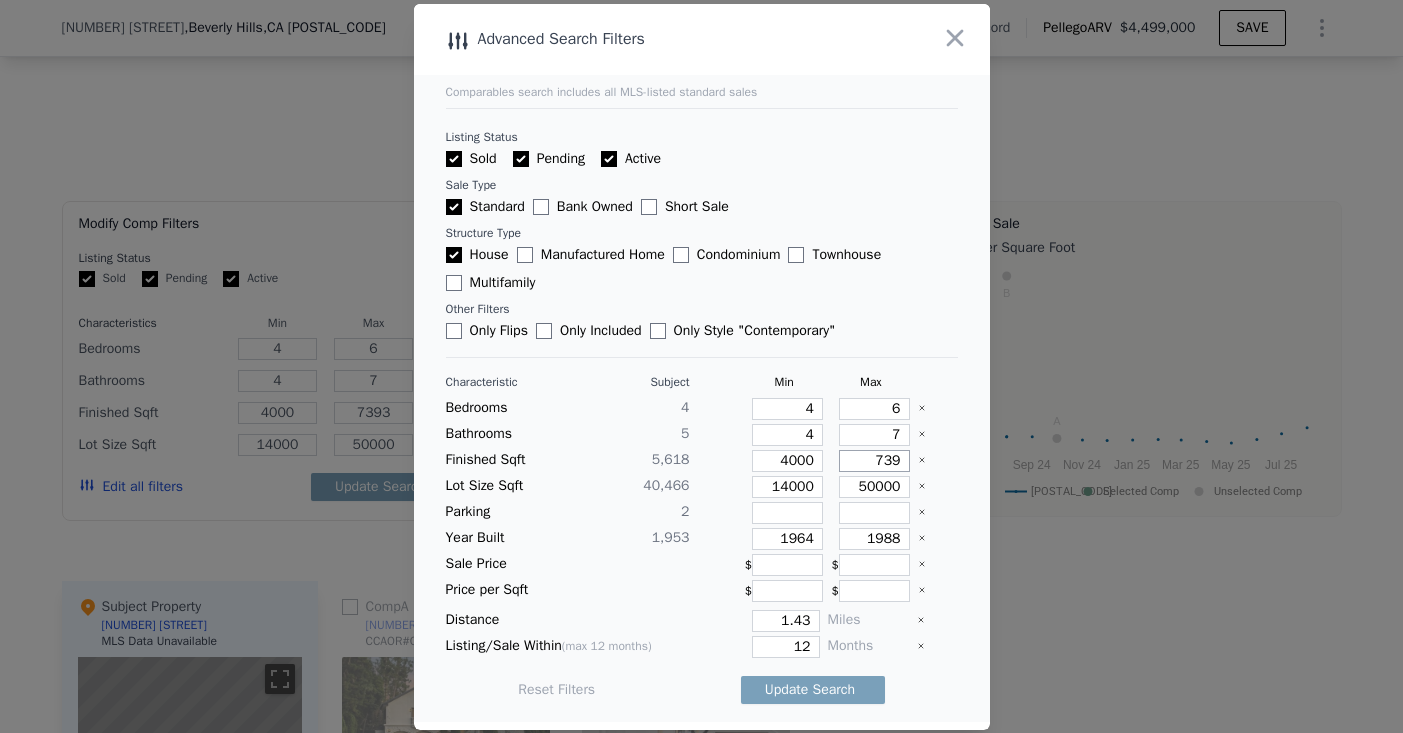 type on "739" 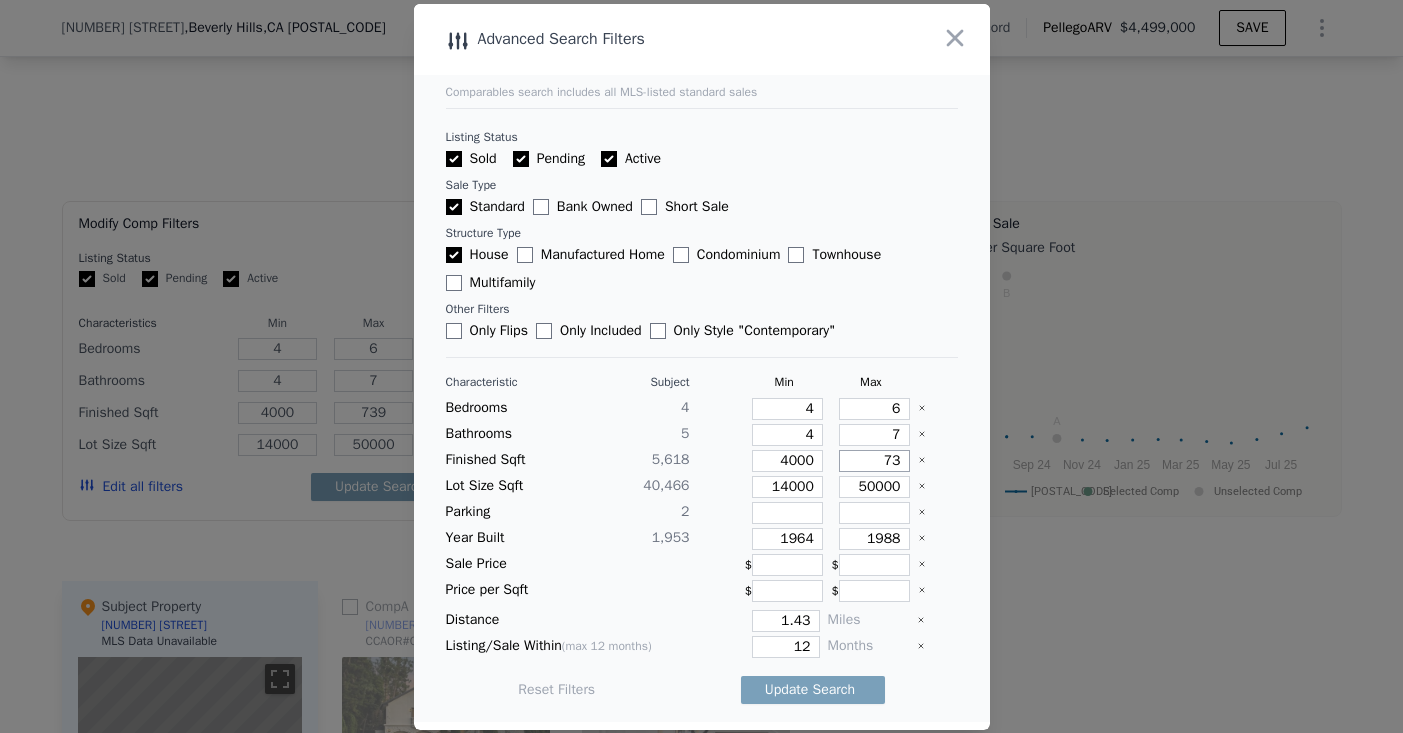 type on "7" 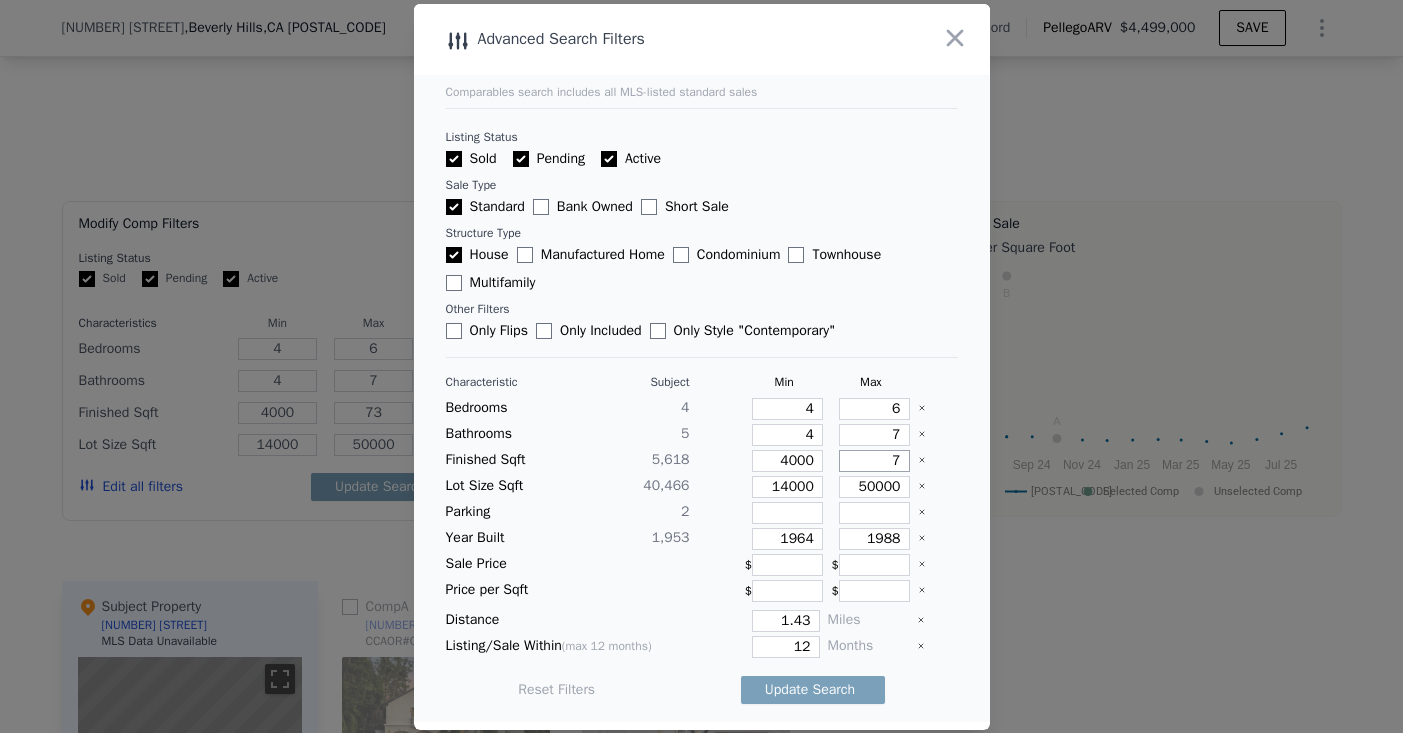 type on "7" 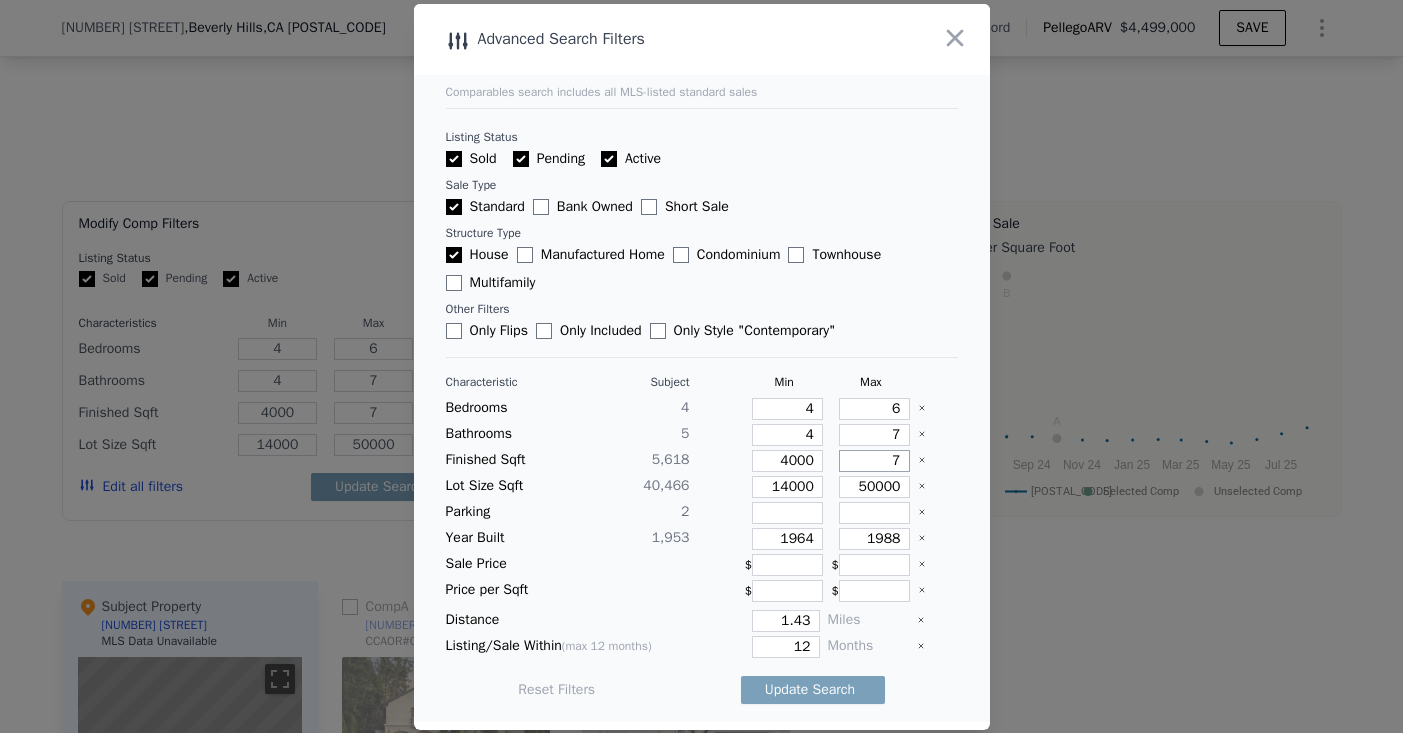 type 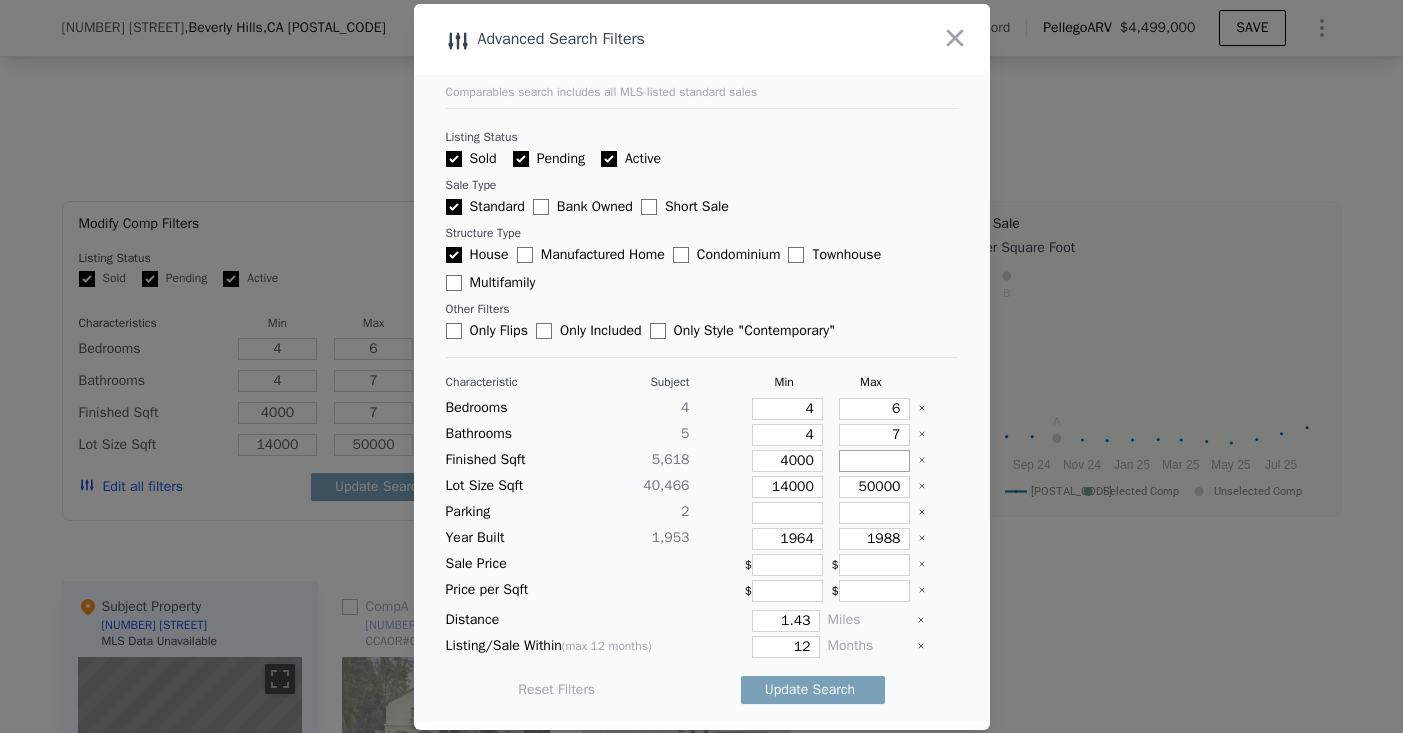 type 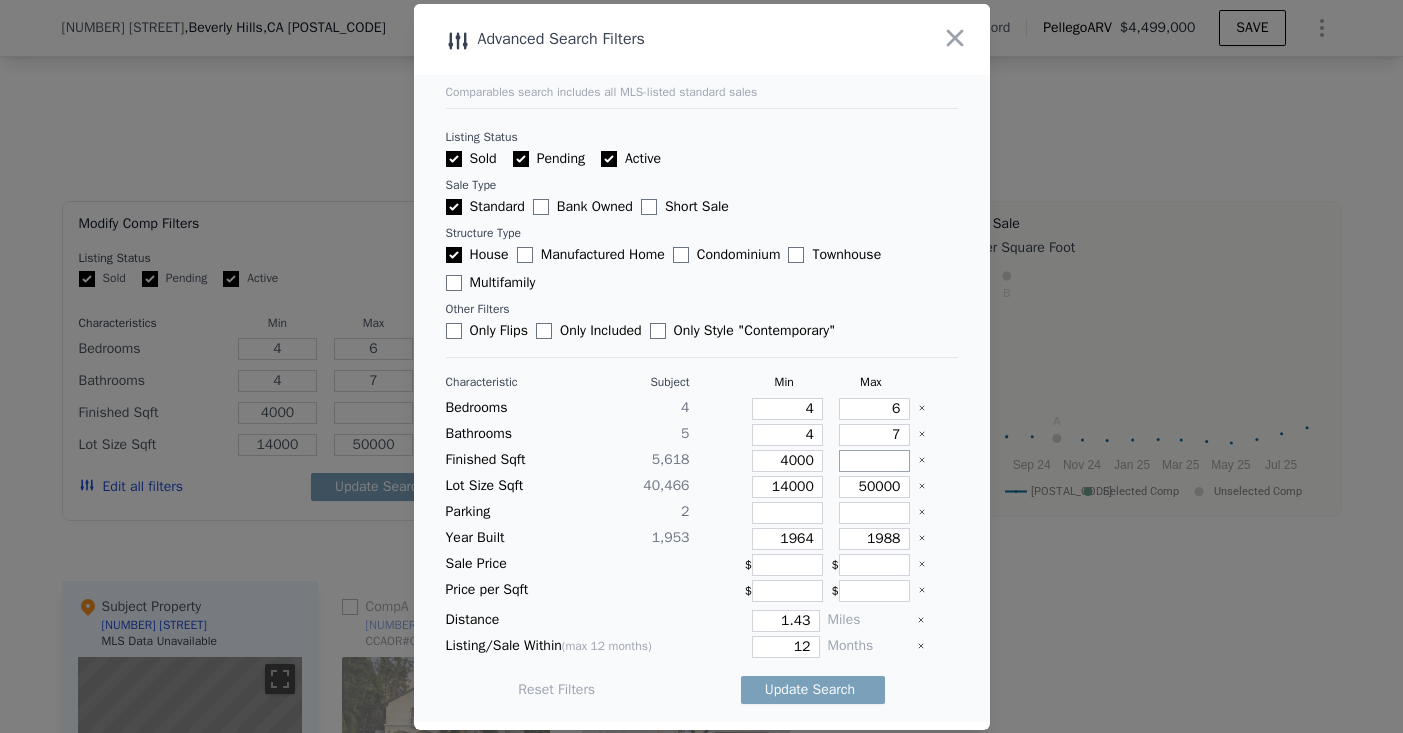 type on "1" 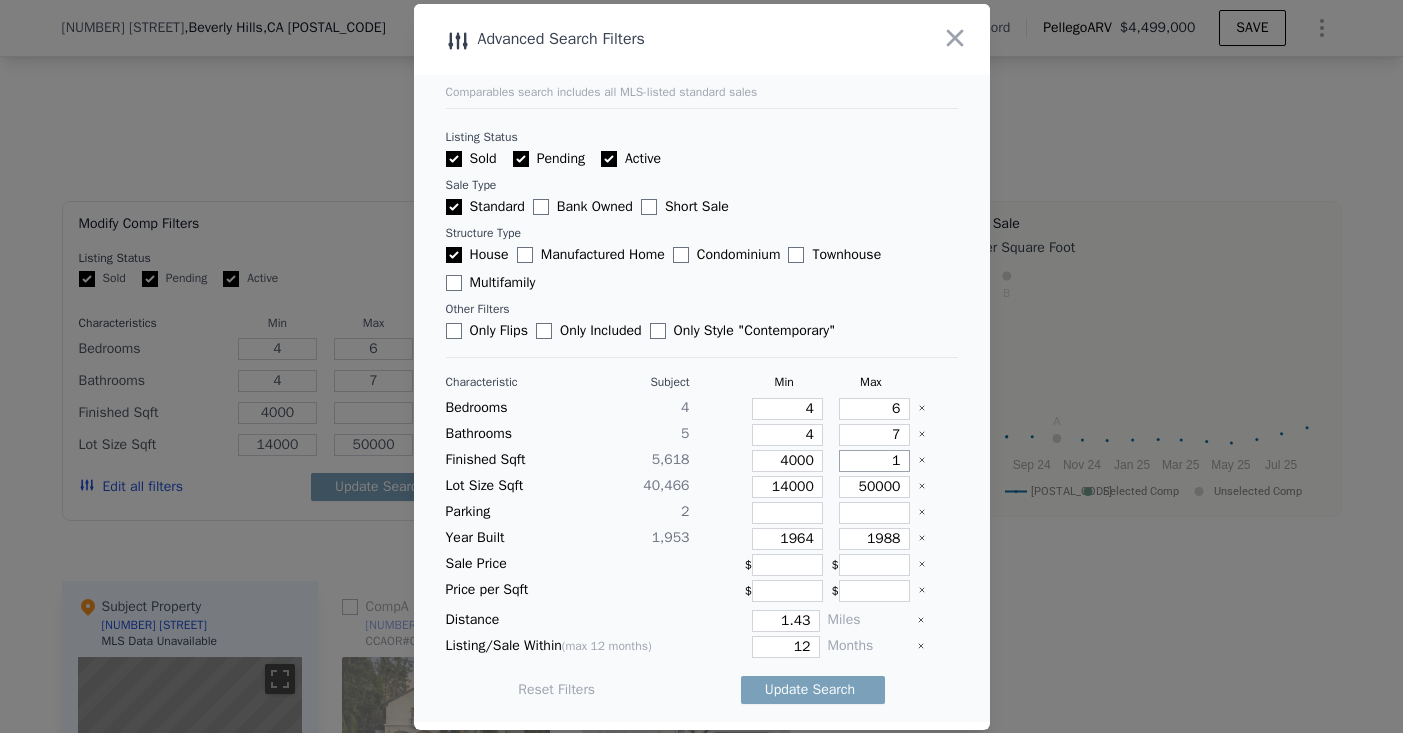type on "1" 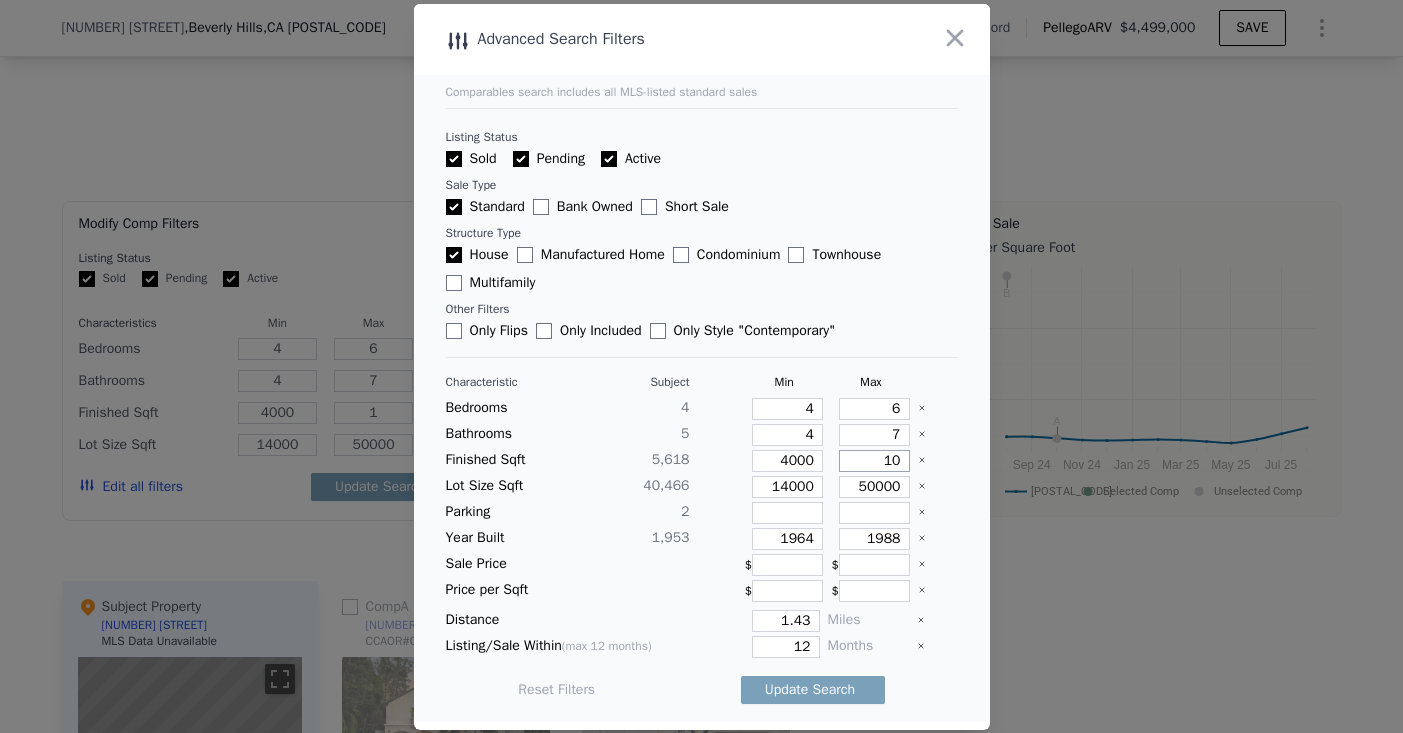 type on "100" 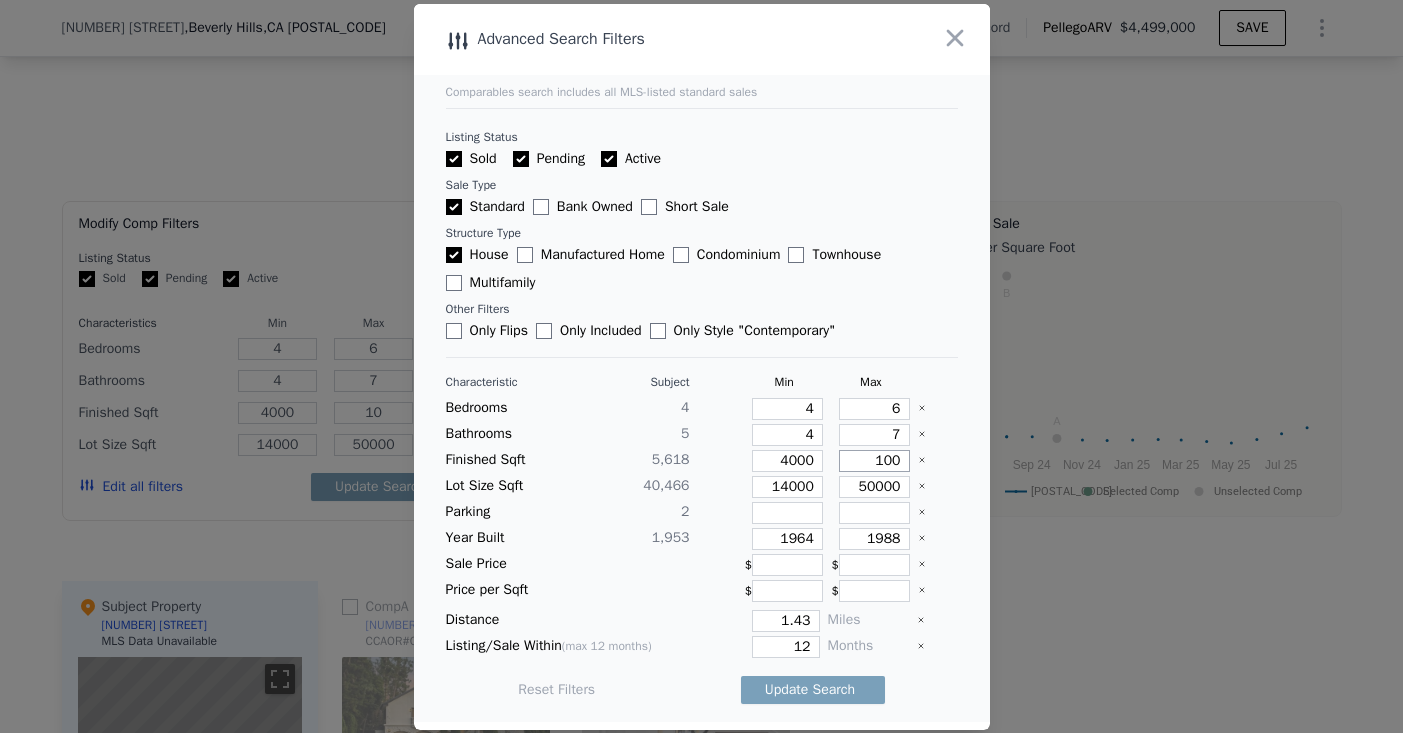 type on "100" 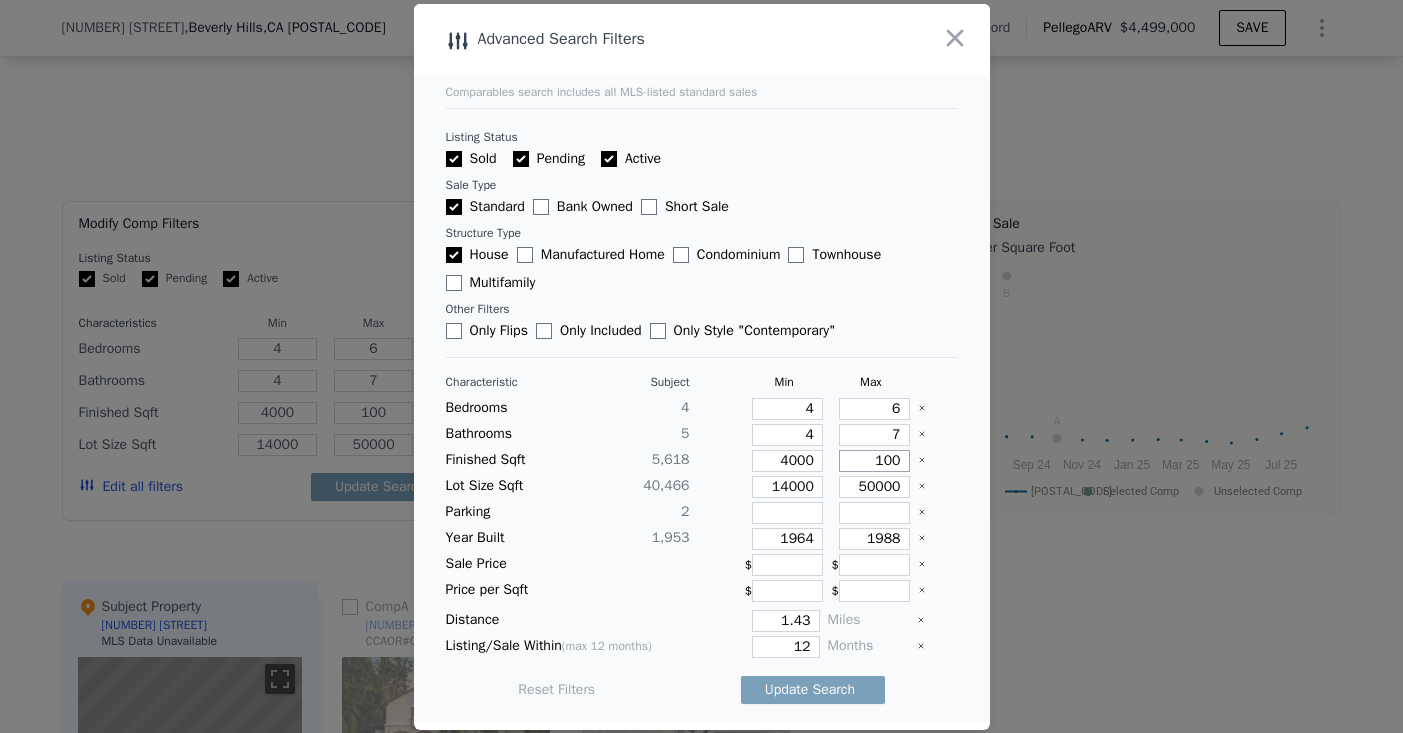 type on "1000" 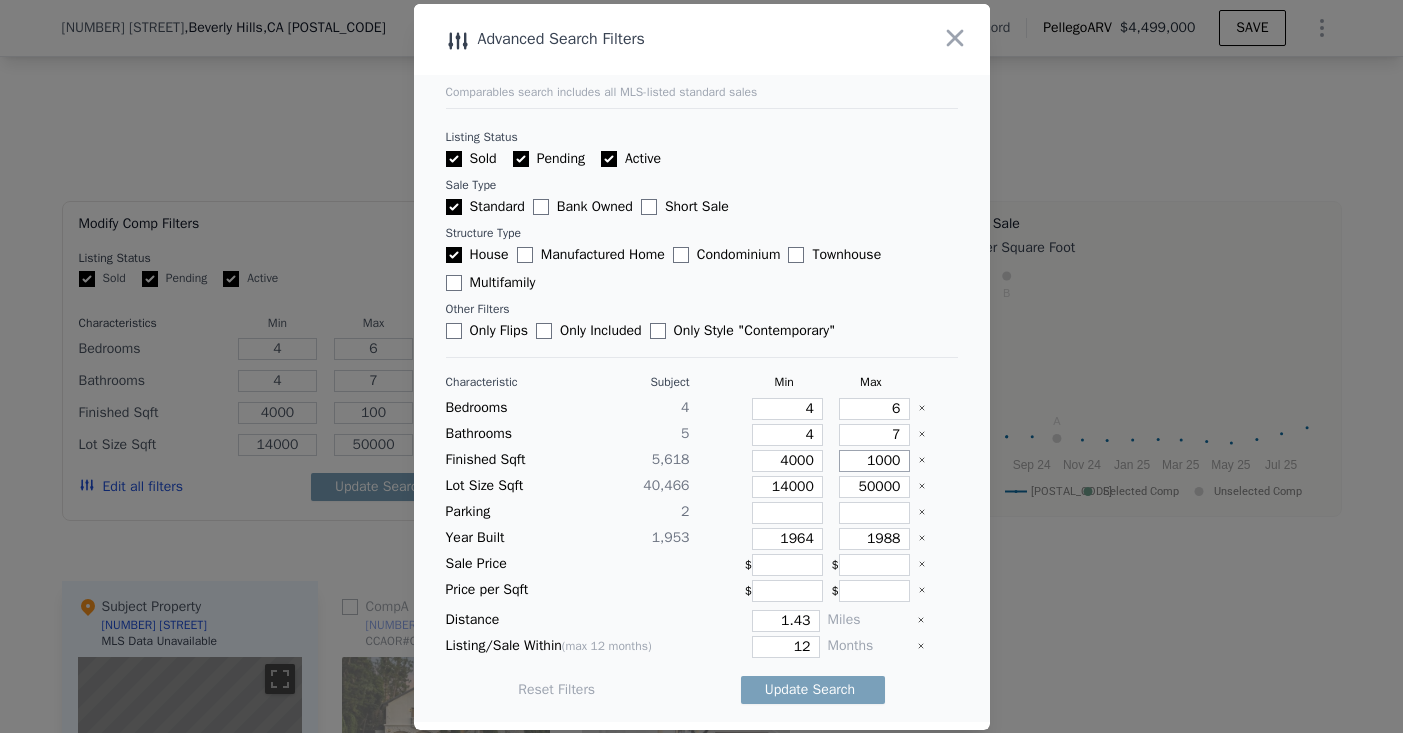 type on "1000" 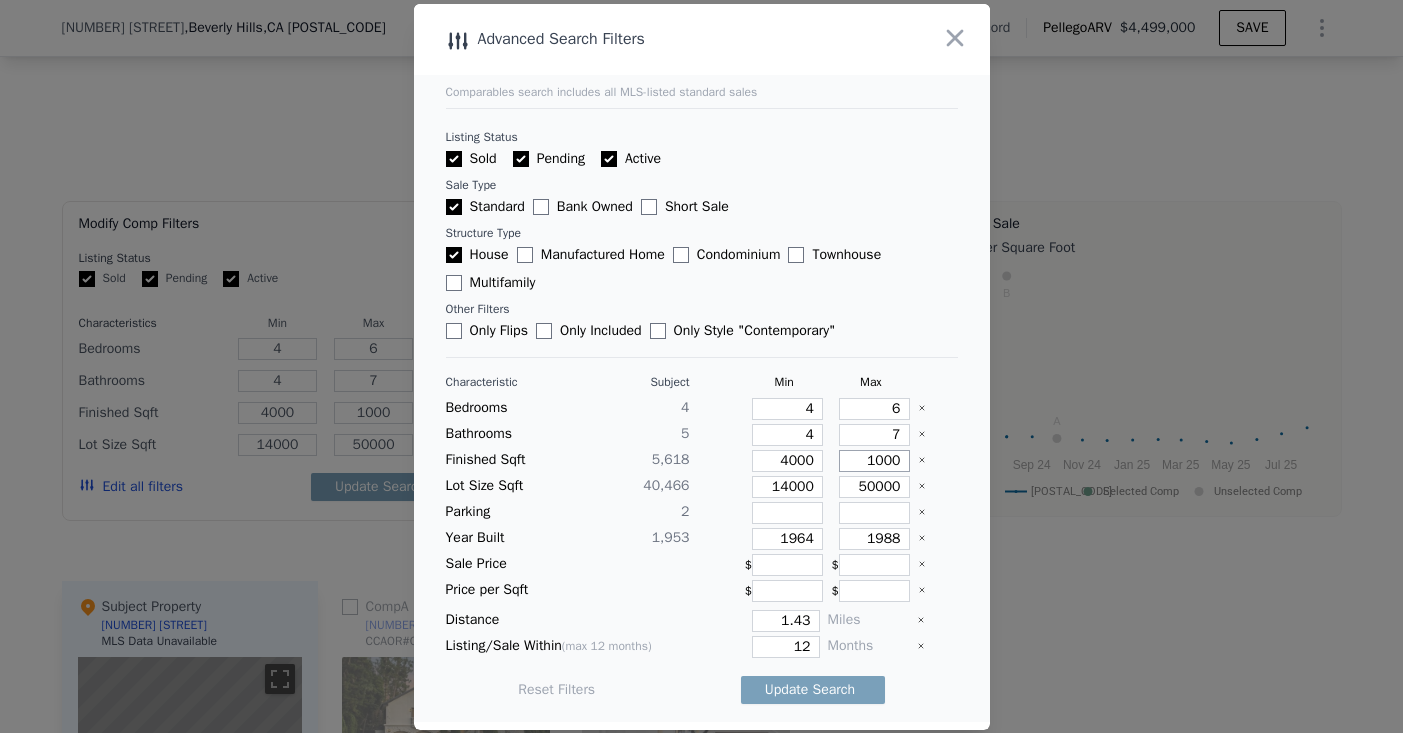 type on "10000" 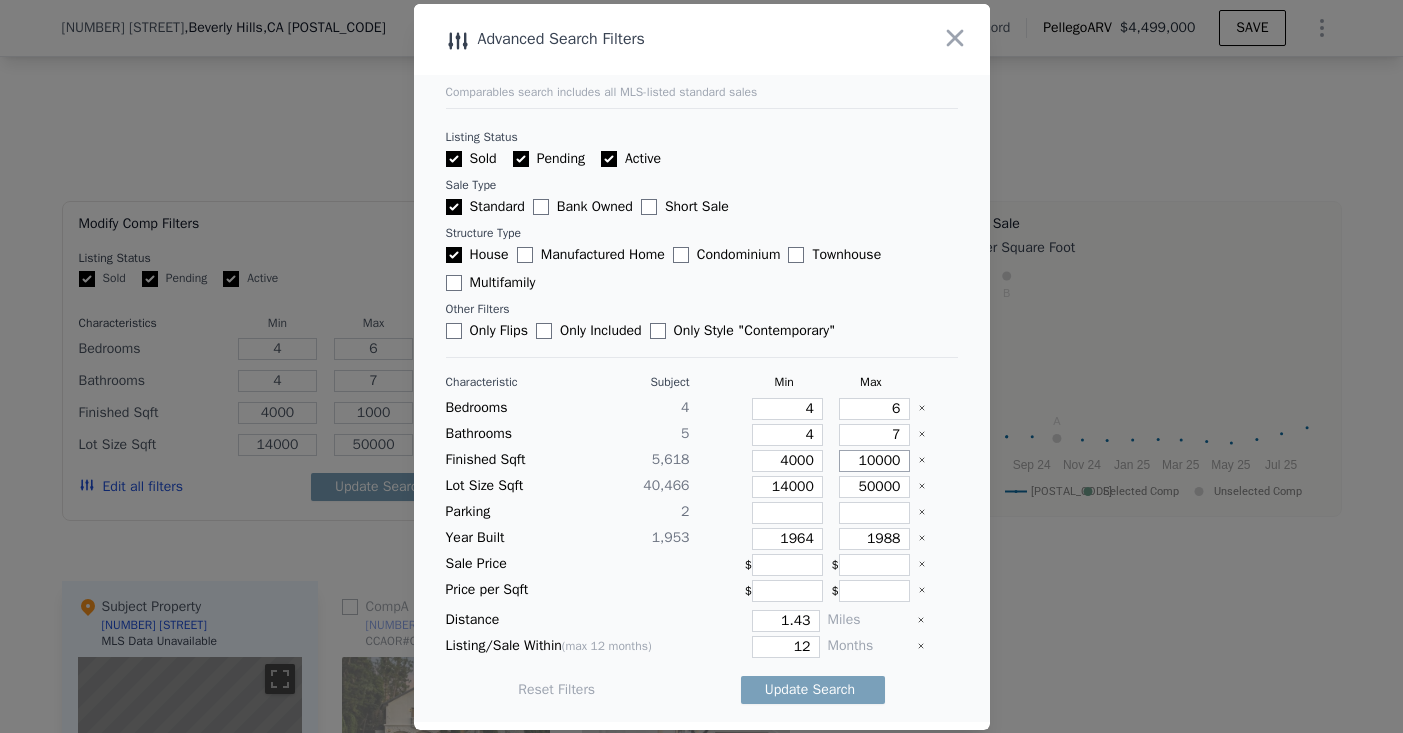type on "10000" 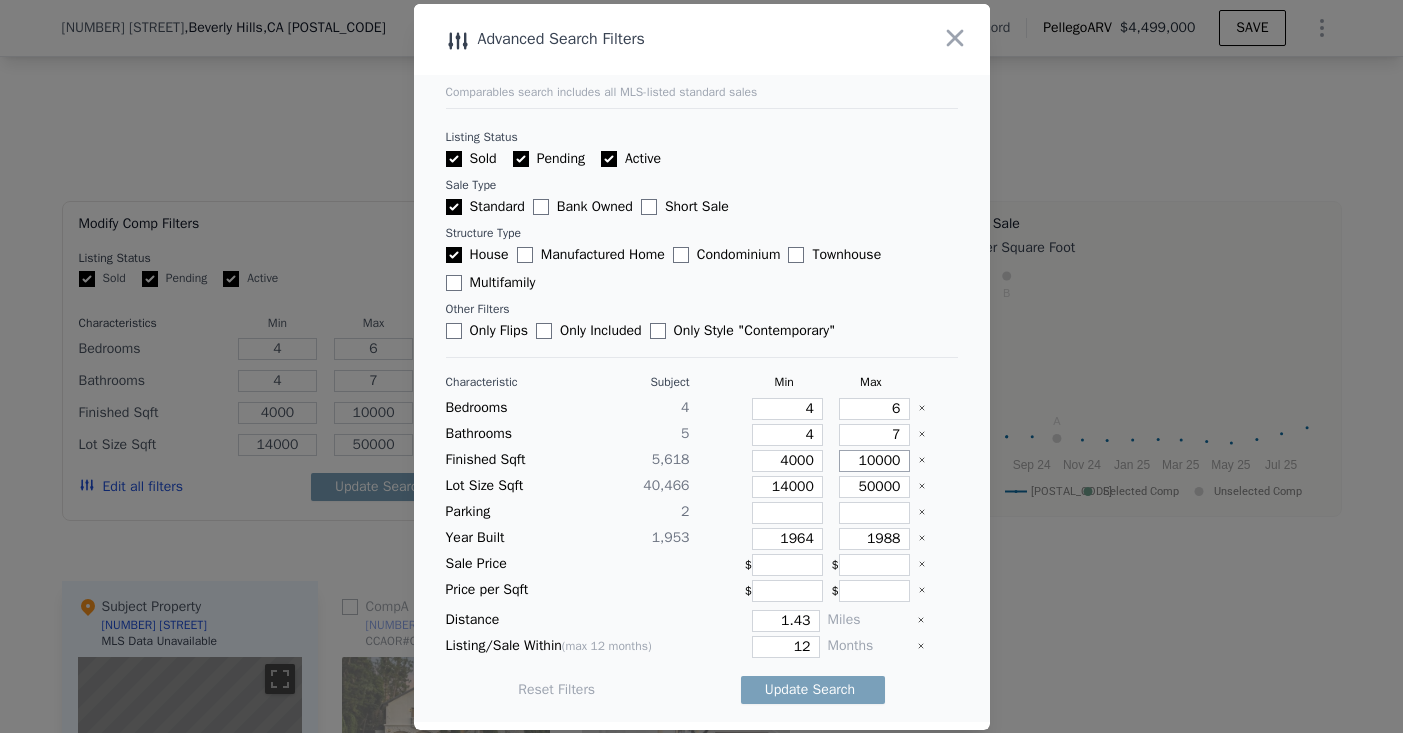 type on "10000" 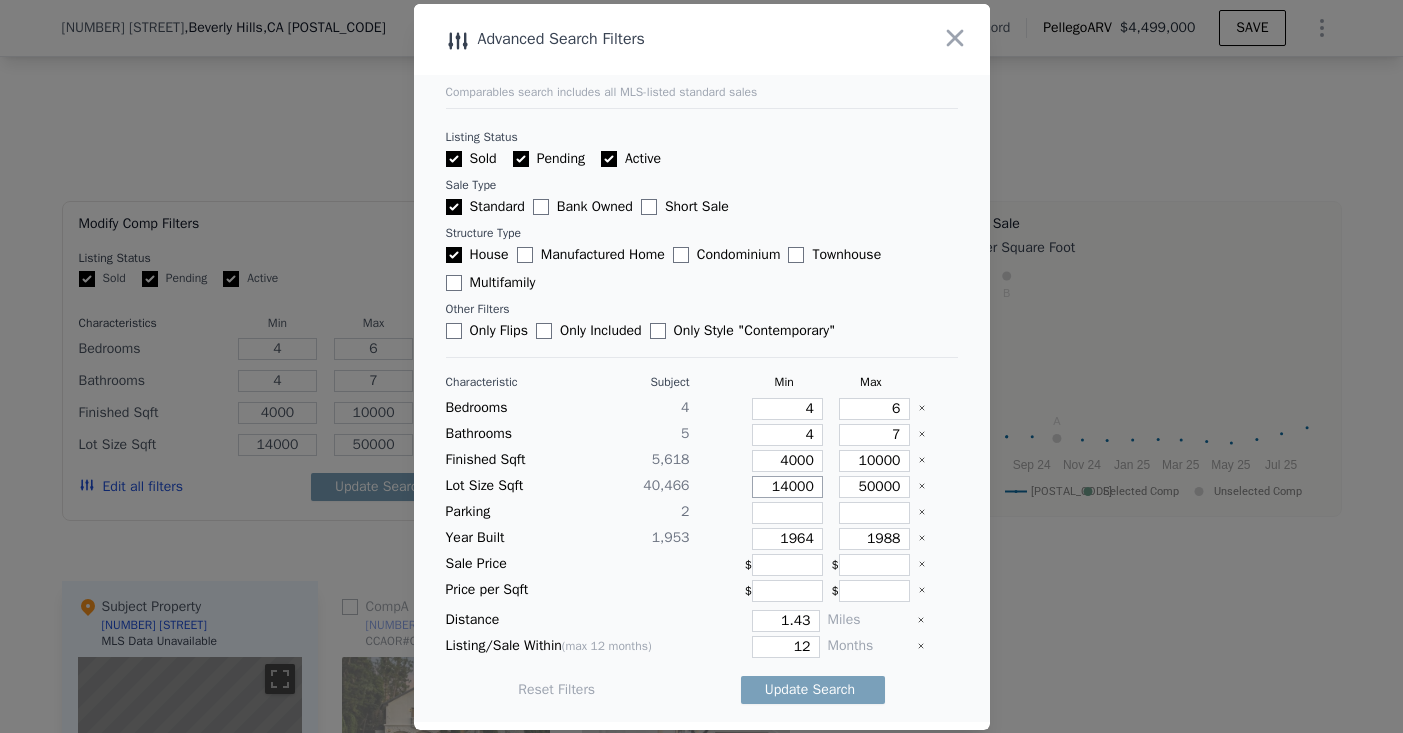 click on "14000" at bounding box center (787, 487) 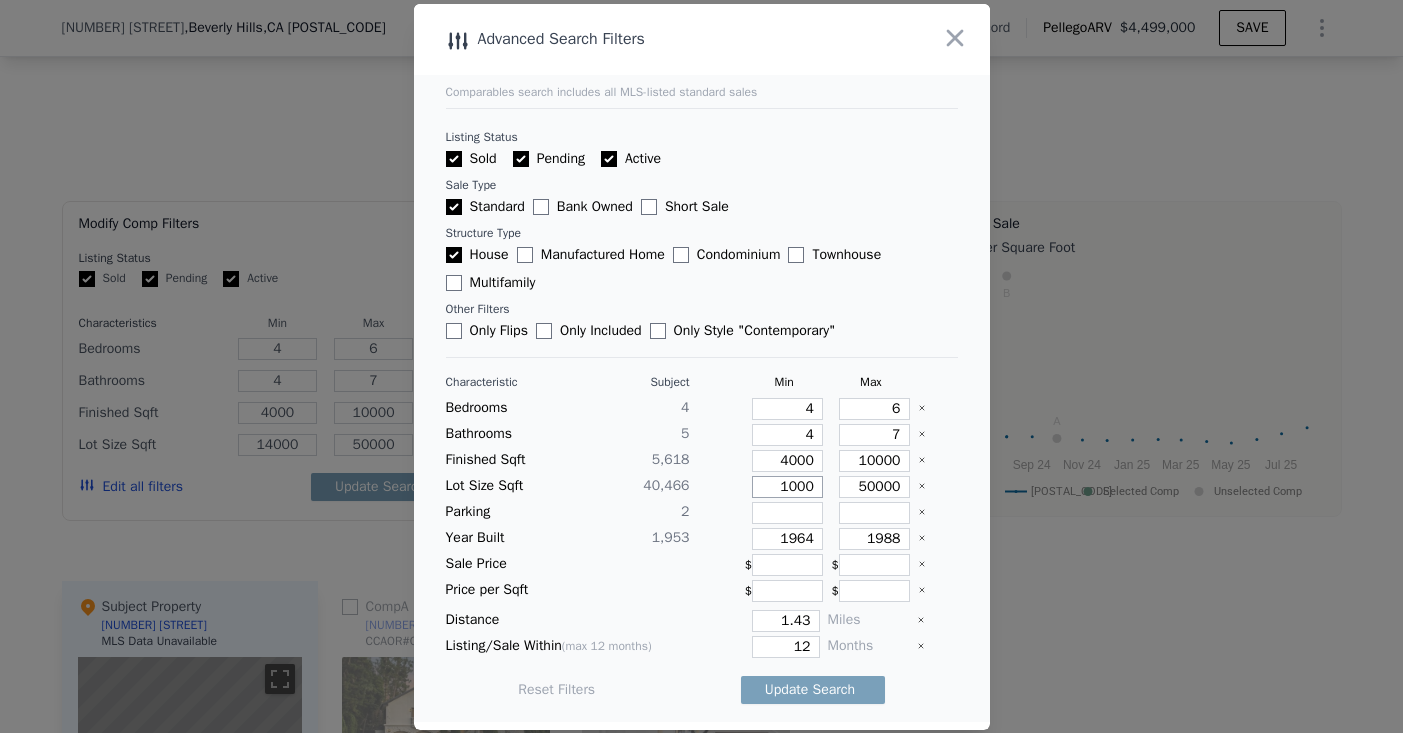 type on "1000" 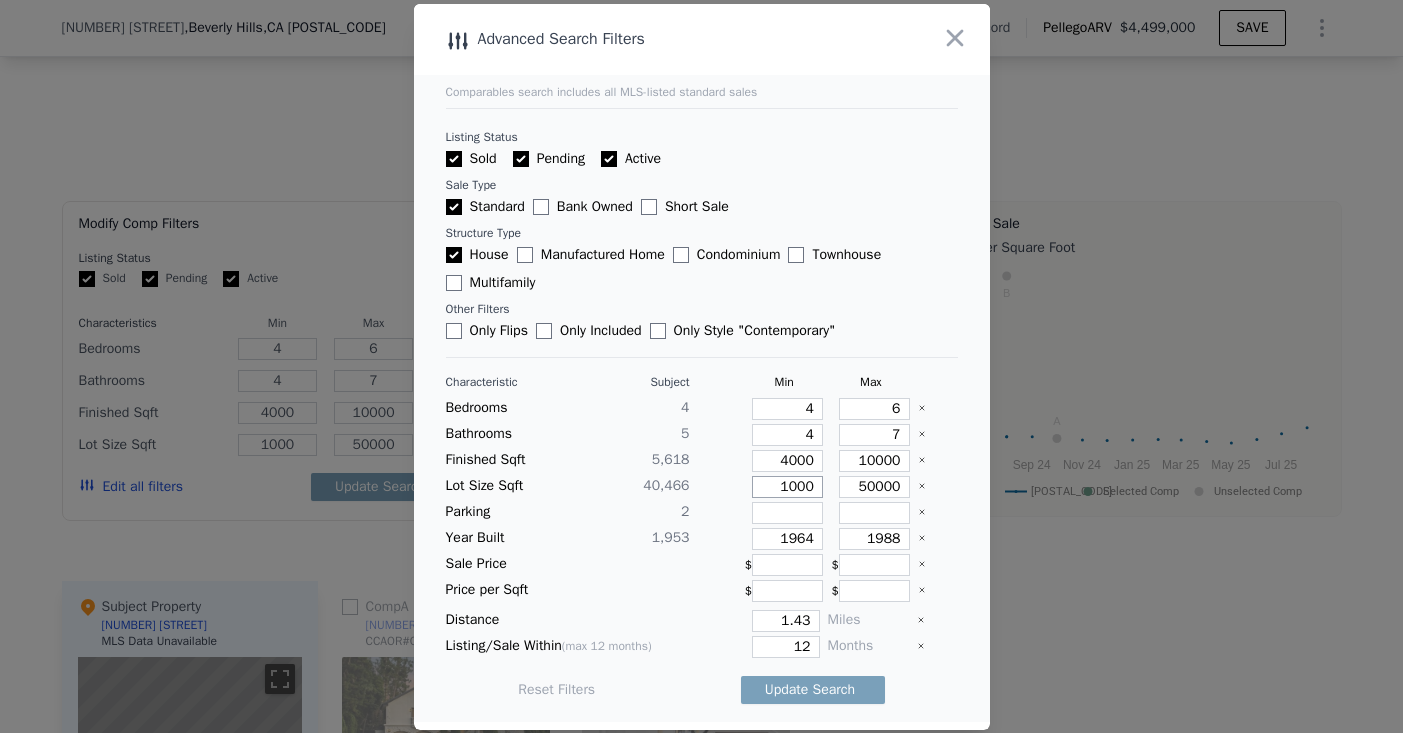 type on "10000" 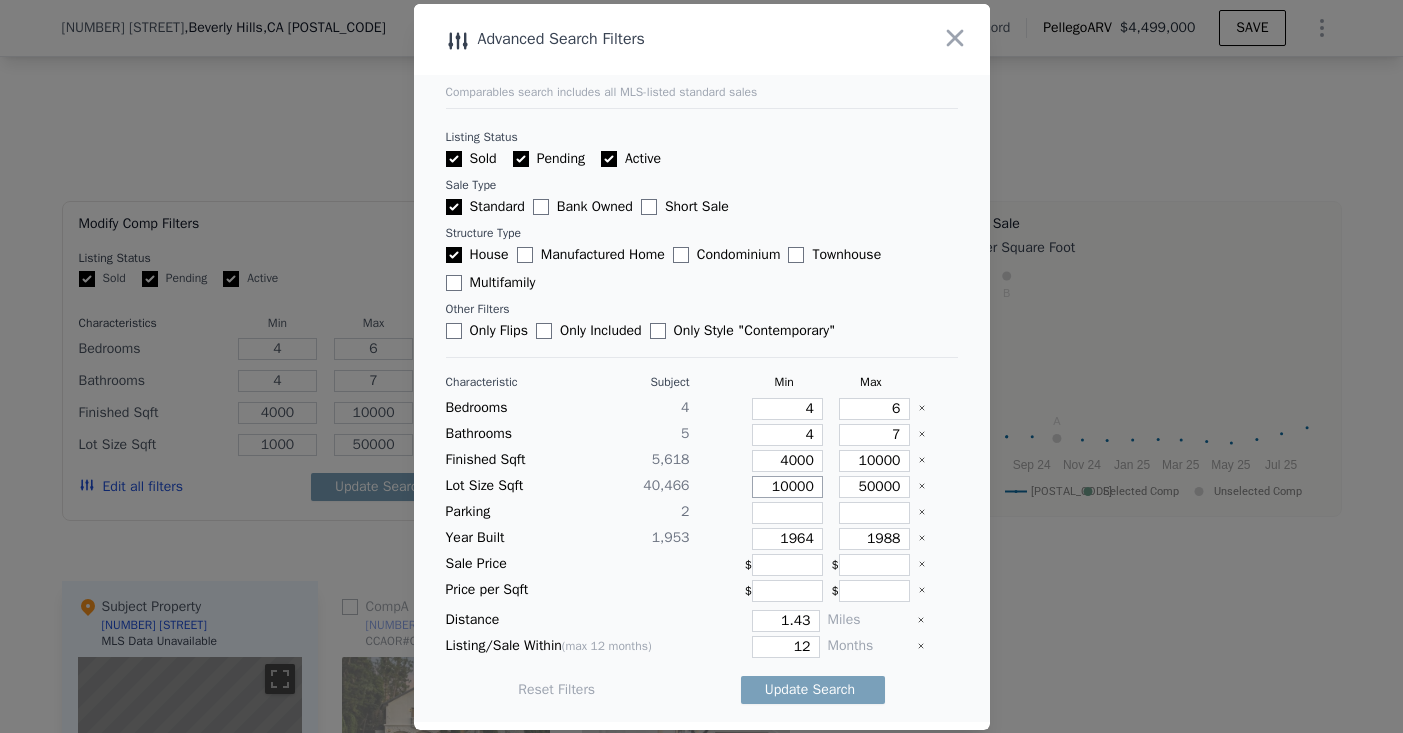 type on "10000" 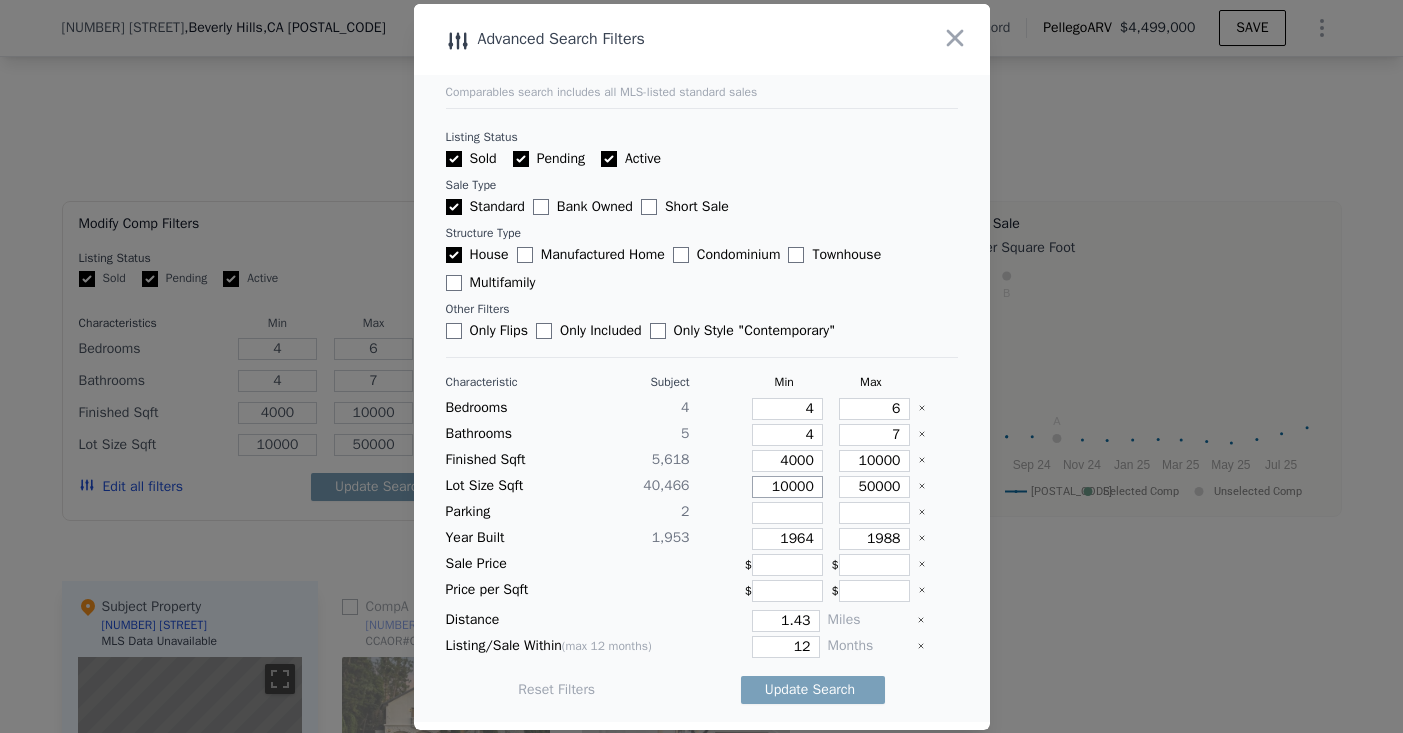 type on "10000" 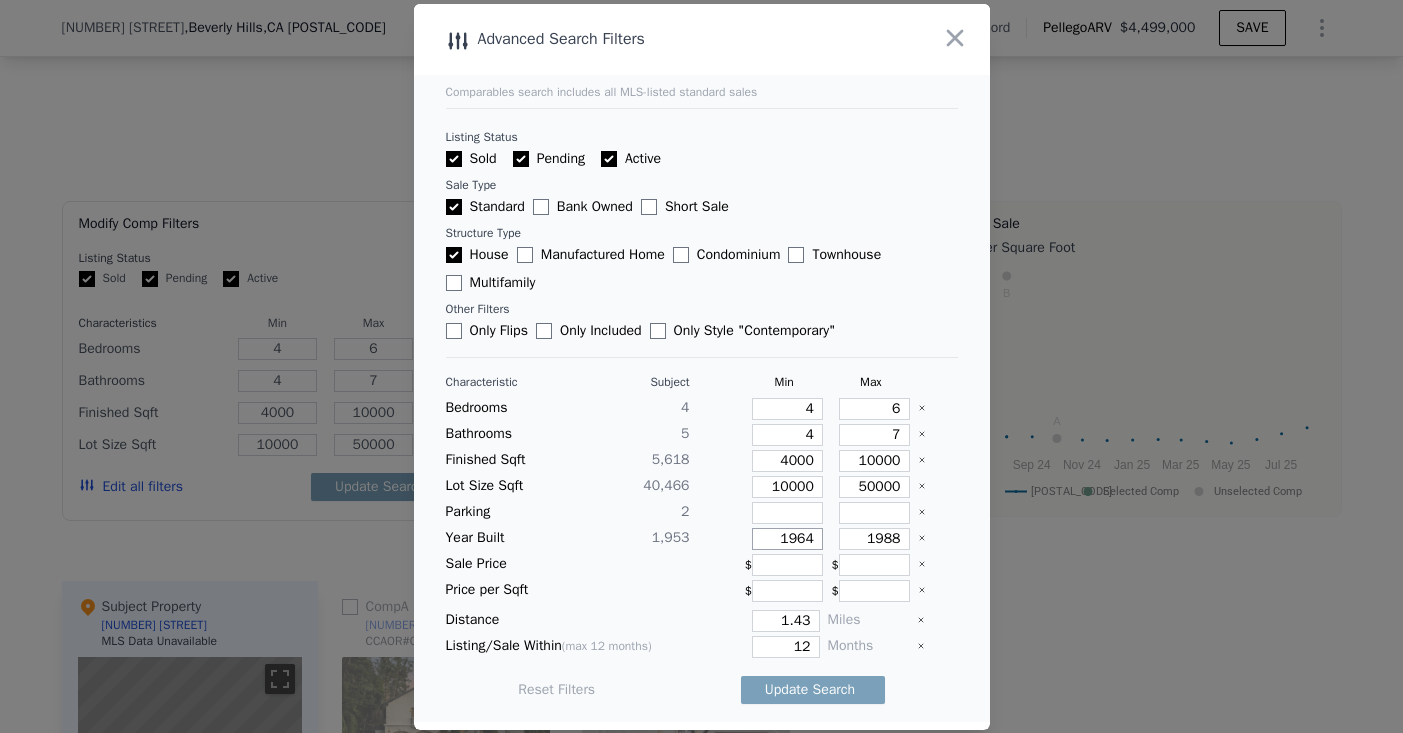 click on "1964" at bounding box center [787, 539] 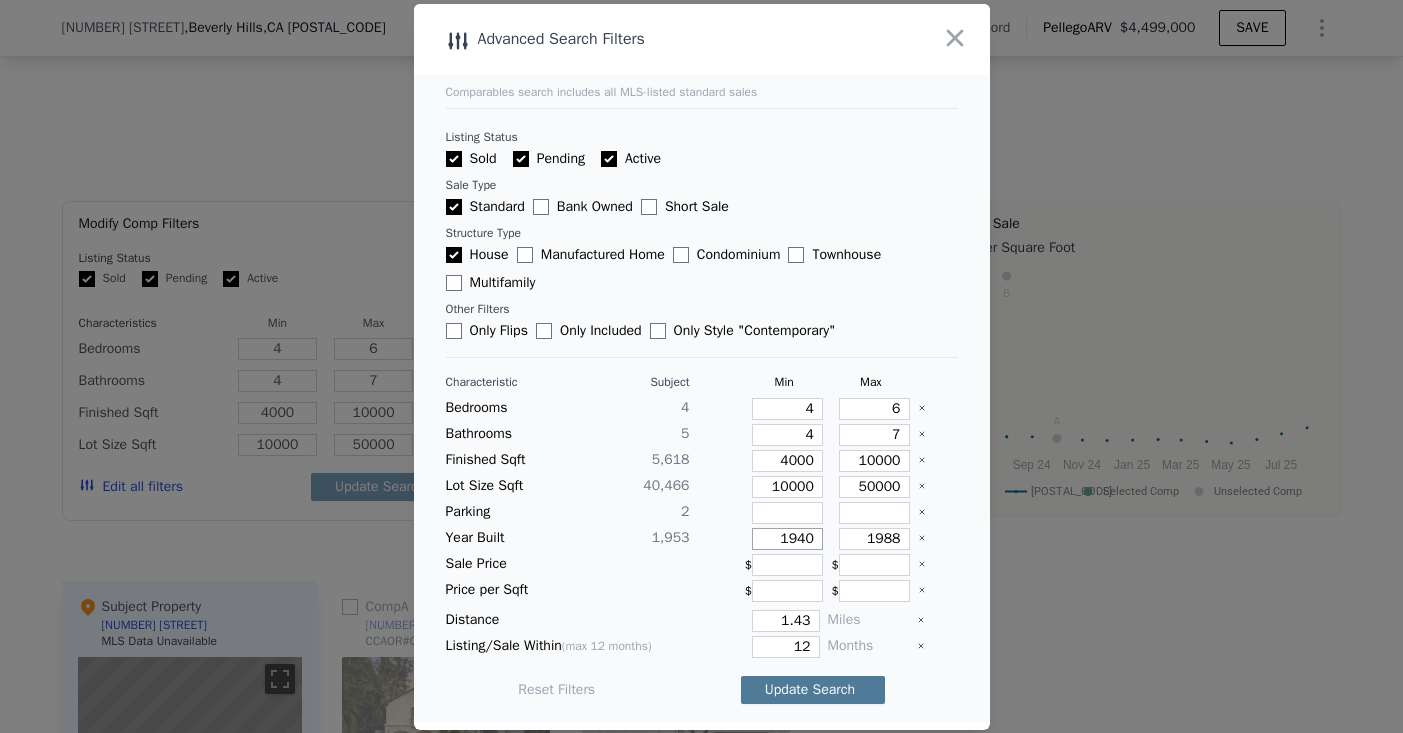 type on "1940" 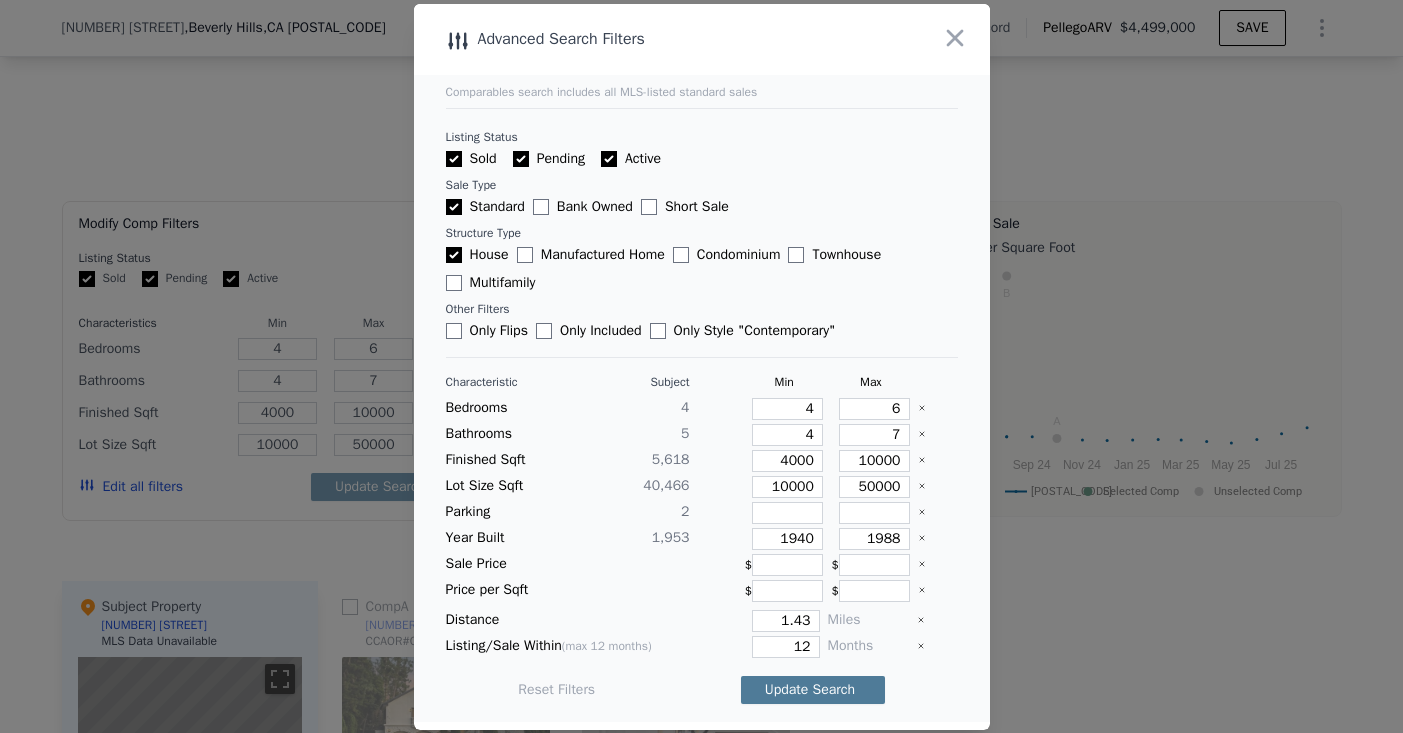 click on "Update Search" at bounding box center (813, 690) 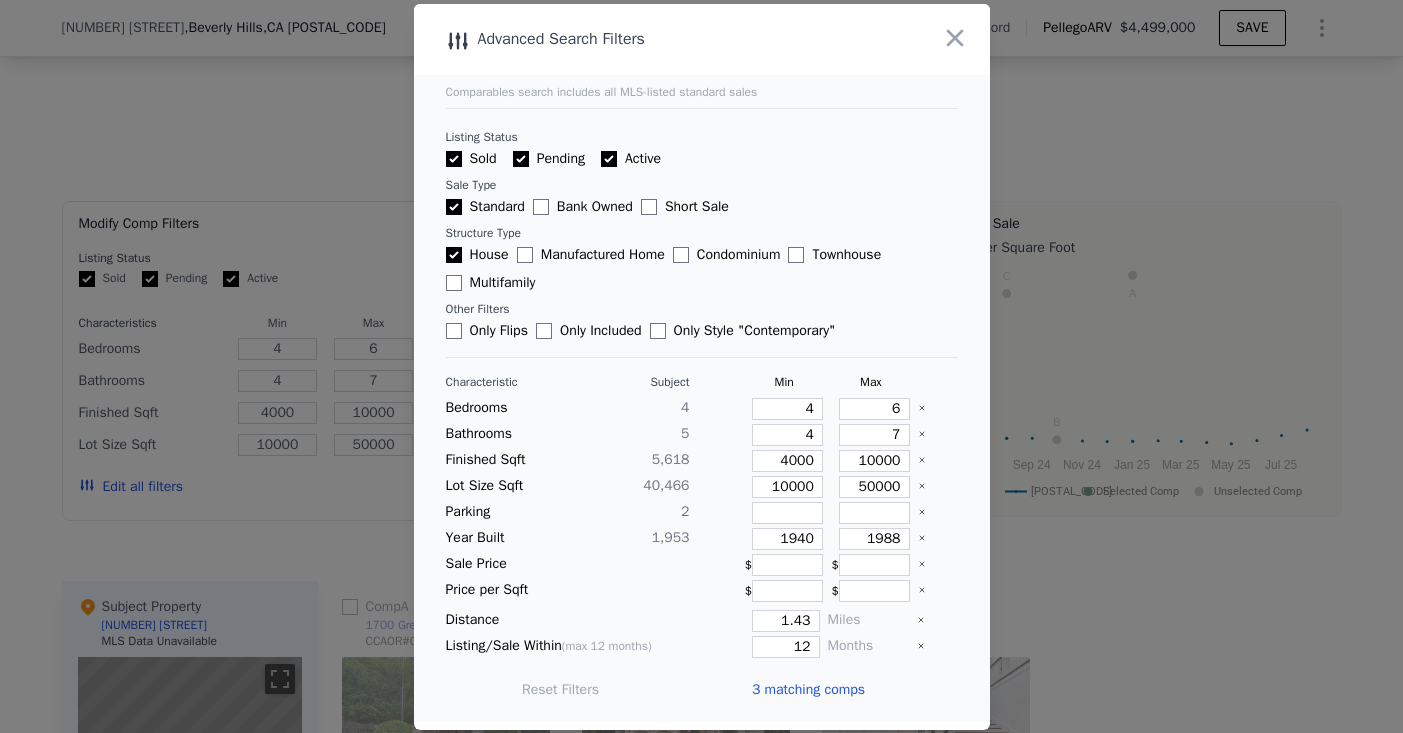click on "3 matching comps" at bounding box center (808, 690) 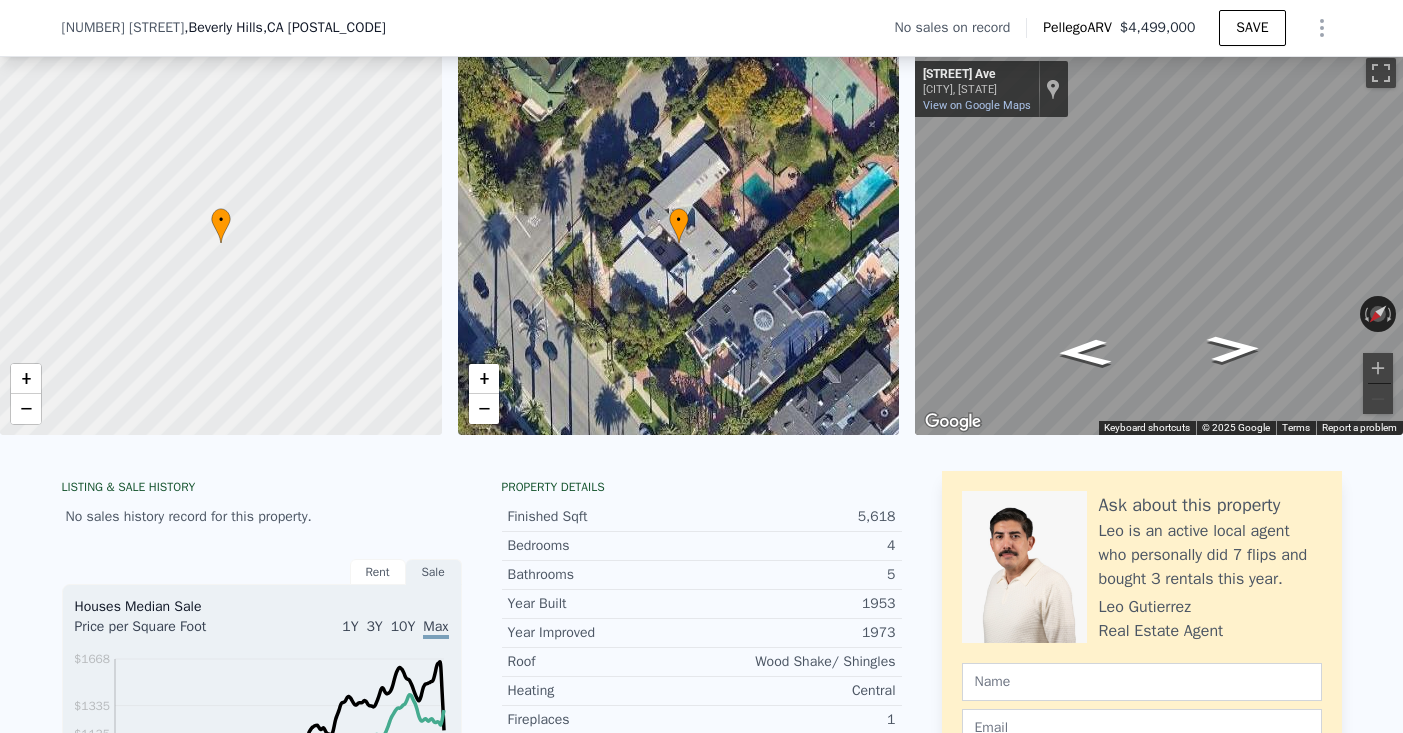 scroll, scrollTop: 276, scrollLeft: 0, axis: vertical 